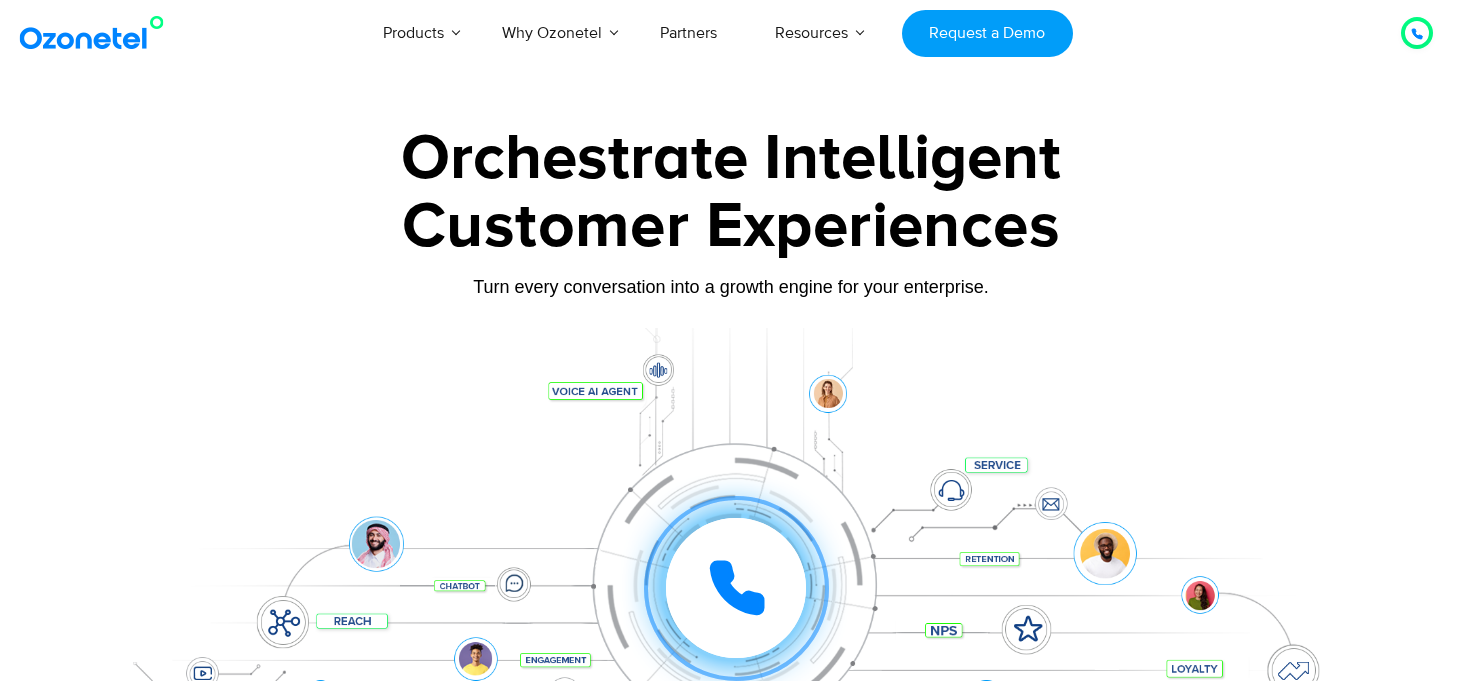 scroll, scrollTop: 0, scrollLeft: 0, axis: both 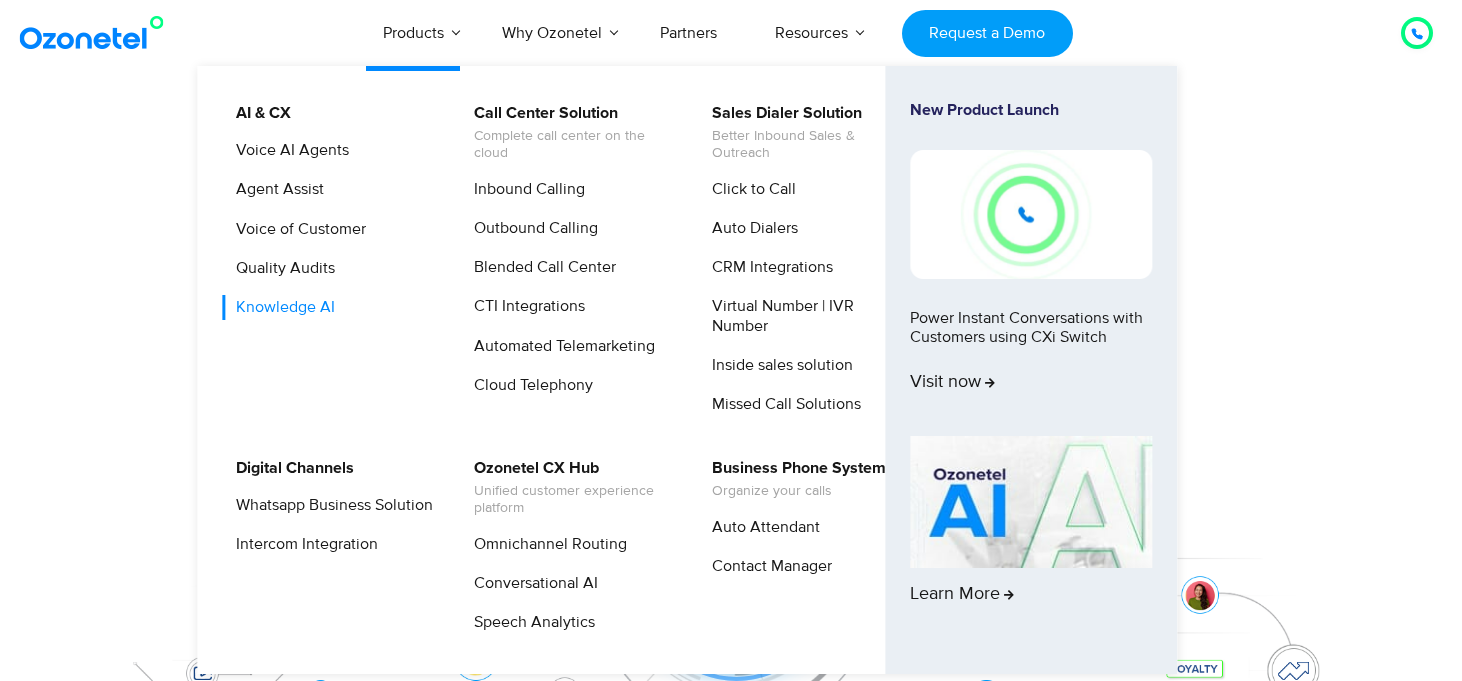 click on "Knowledge AI" at bounding box center (280, 307) 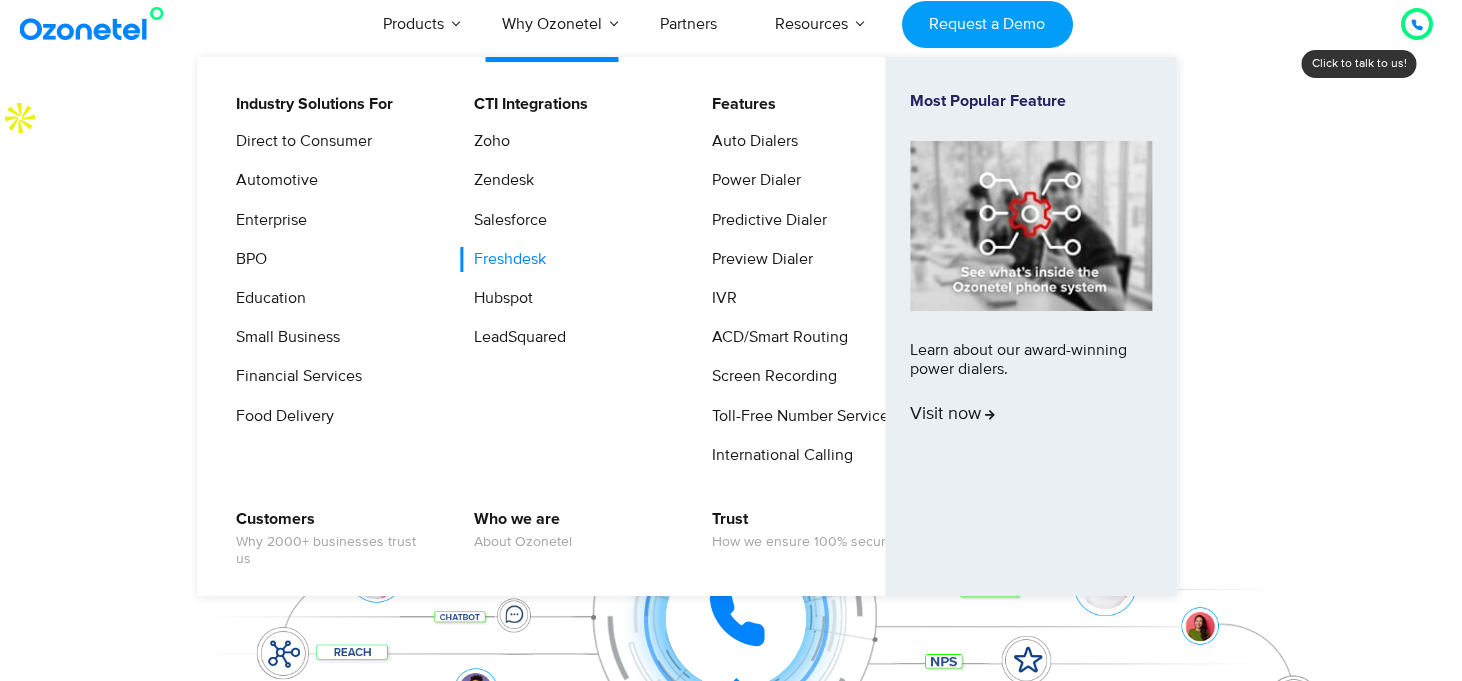 scroll, scrollTop: 10, scrollLeft: 0, axis: vertical 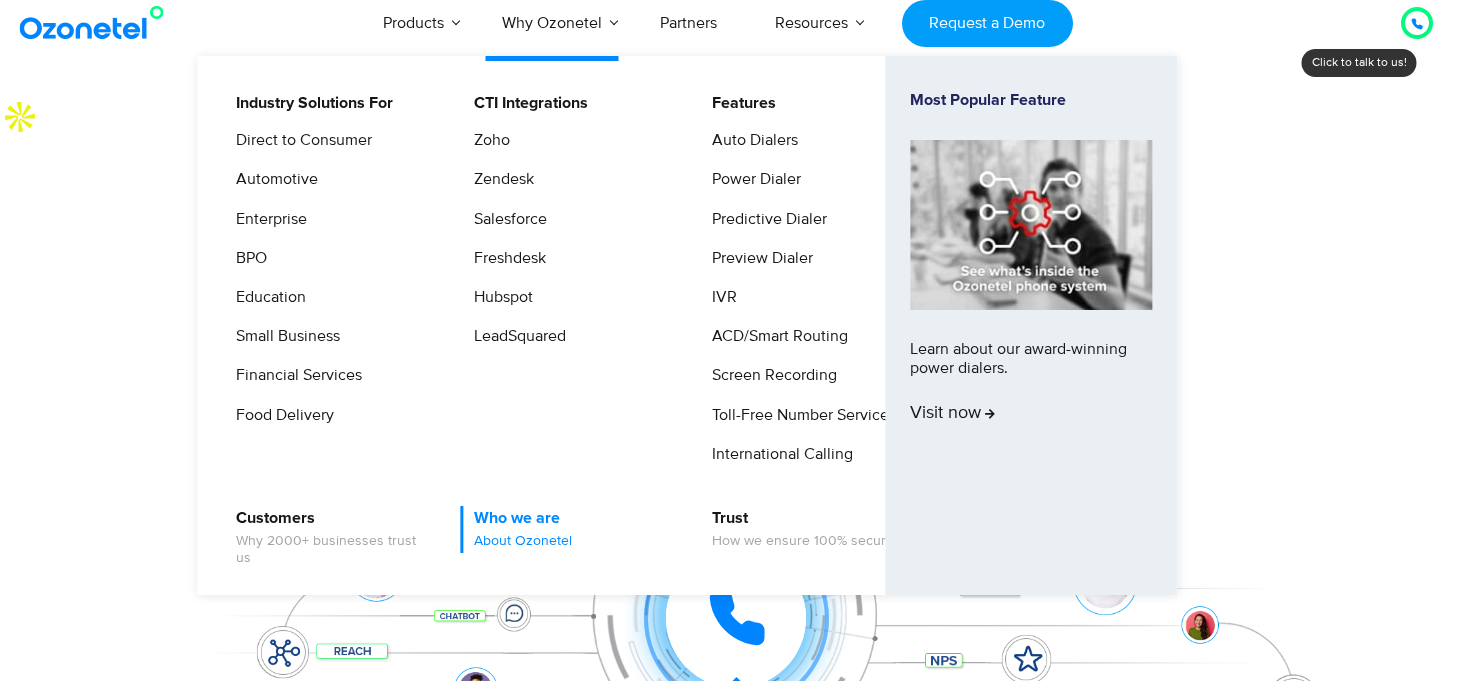 click on "Who we are About Ozonetel" at bounding box center [518, 529] 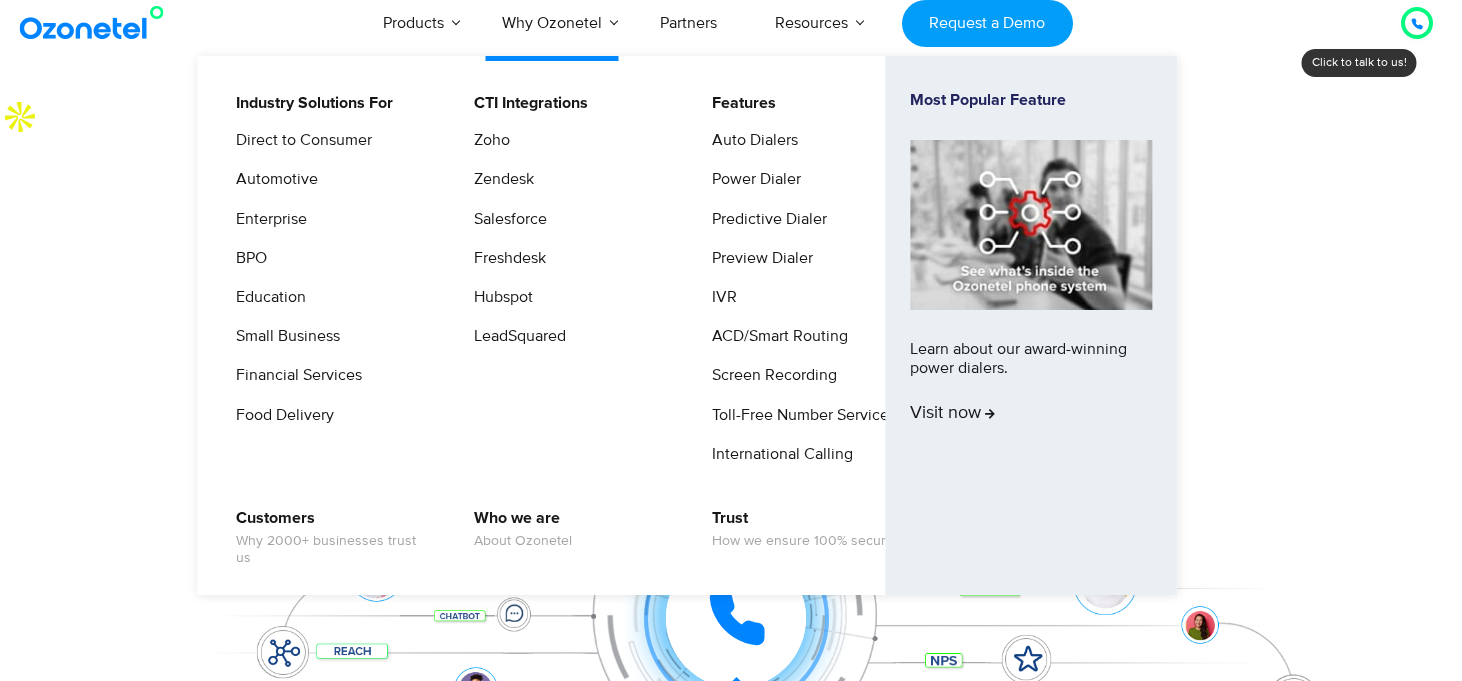 scroll, scrollTop: 0, scrollLeft: 0, axis: both 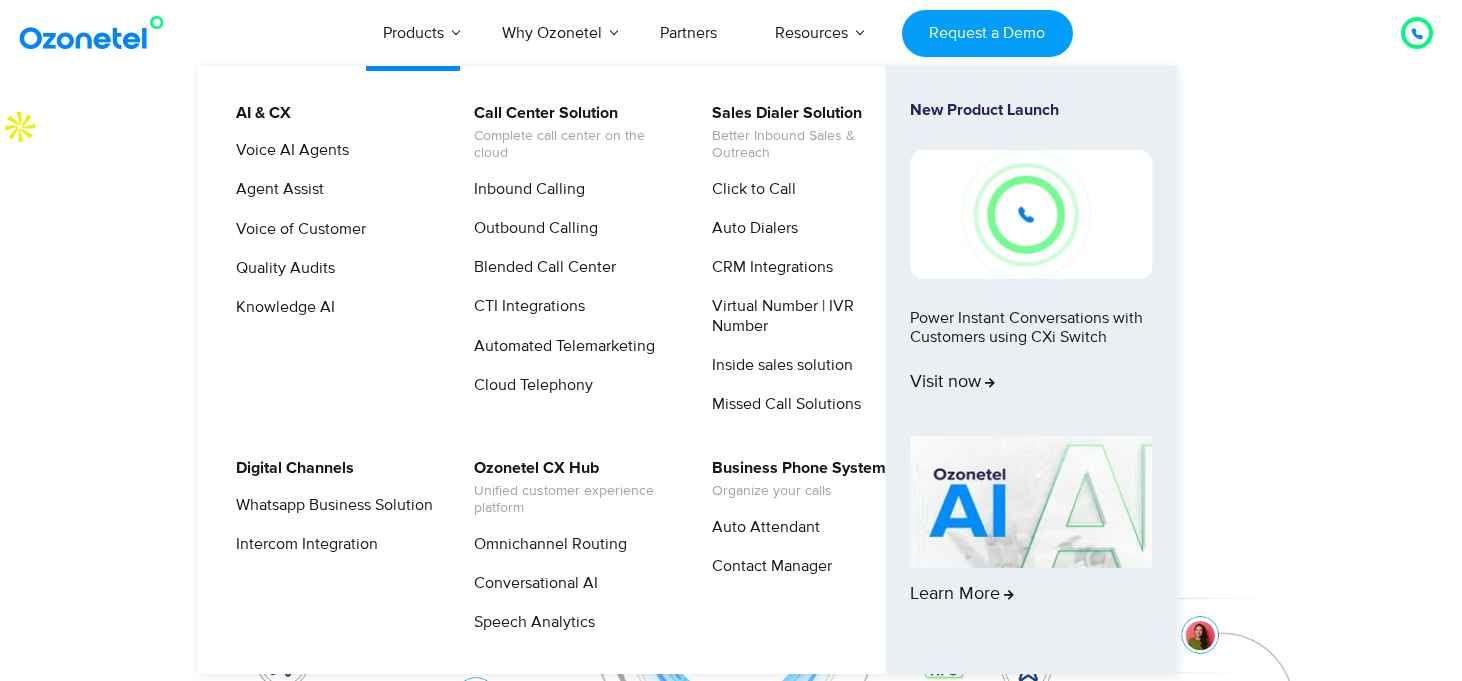 click on "AI & CX
Voice AI Agents
Agent Assist
Voice of Customer
Quality Audits
Knowledge AI
Call Center Solution Complete call center on the cloud
Inbound Calling
Outbound Calling
Blended Call Center
CTI Integrations
Automated Telemarketing
Cloud Telephony
Sales Dialer Solution  Better Inbound Sales & Outreach
Click to Call
Auto Dialers
CRM Integrations
Virtual Number | IVR Number
Inside sales solution
Missed Call Solutions
Digital Channels
Whatsapp Business Solution
Intercom Integration
Ozonetel CX Hub Unified customer experience platform
Omnichannel Routing
Conversational AI
Speech Analytics
Business Phone System Organize your calls
Auto Attendant
Contact Manager
New Product Launch Power Instant Conversations with Customers using CXi Switch Visit now Learn More" at bounding box center [687, 370] 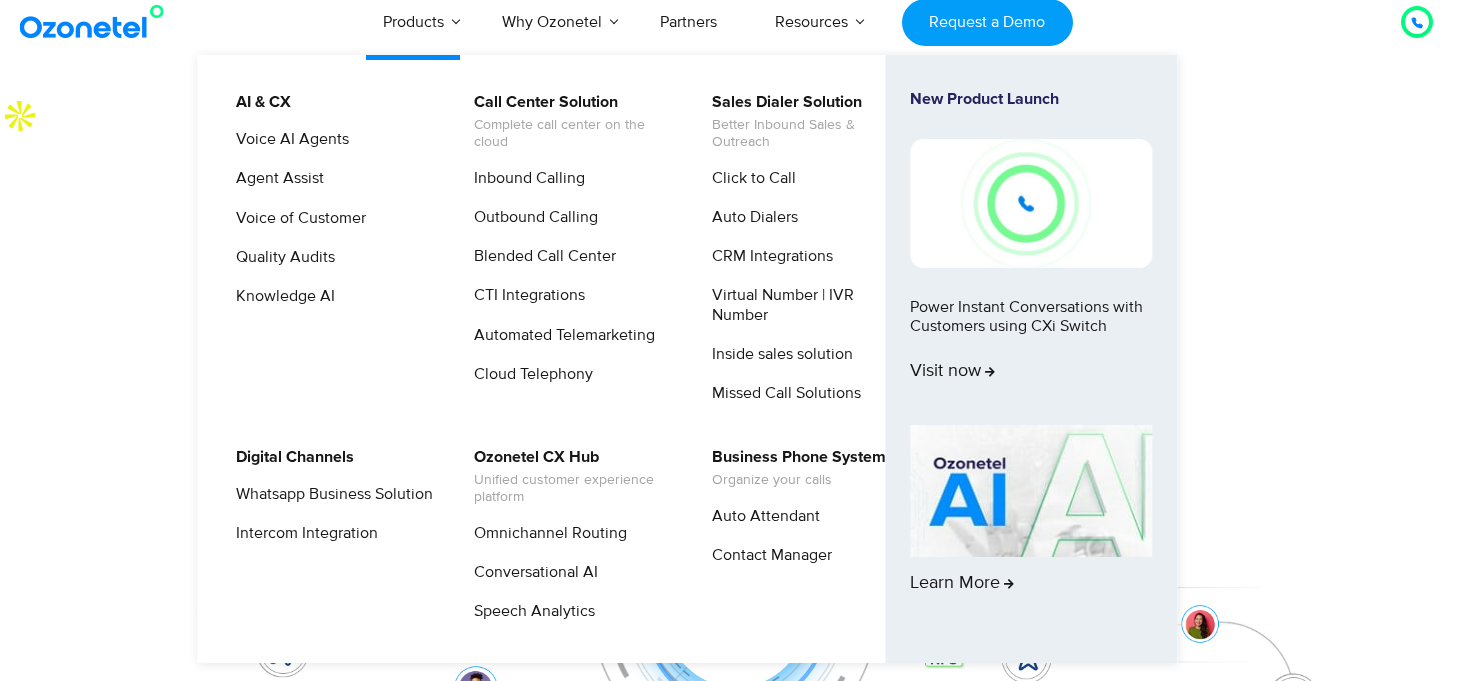 scroll, scrollTop: 0, scrollLeft: 0, axis: both 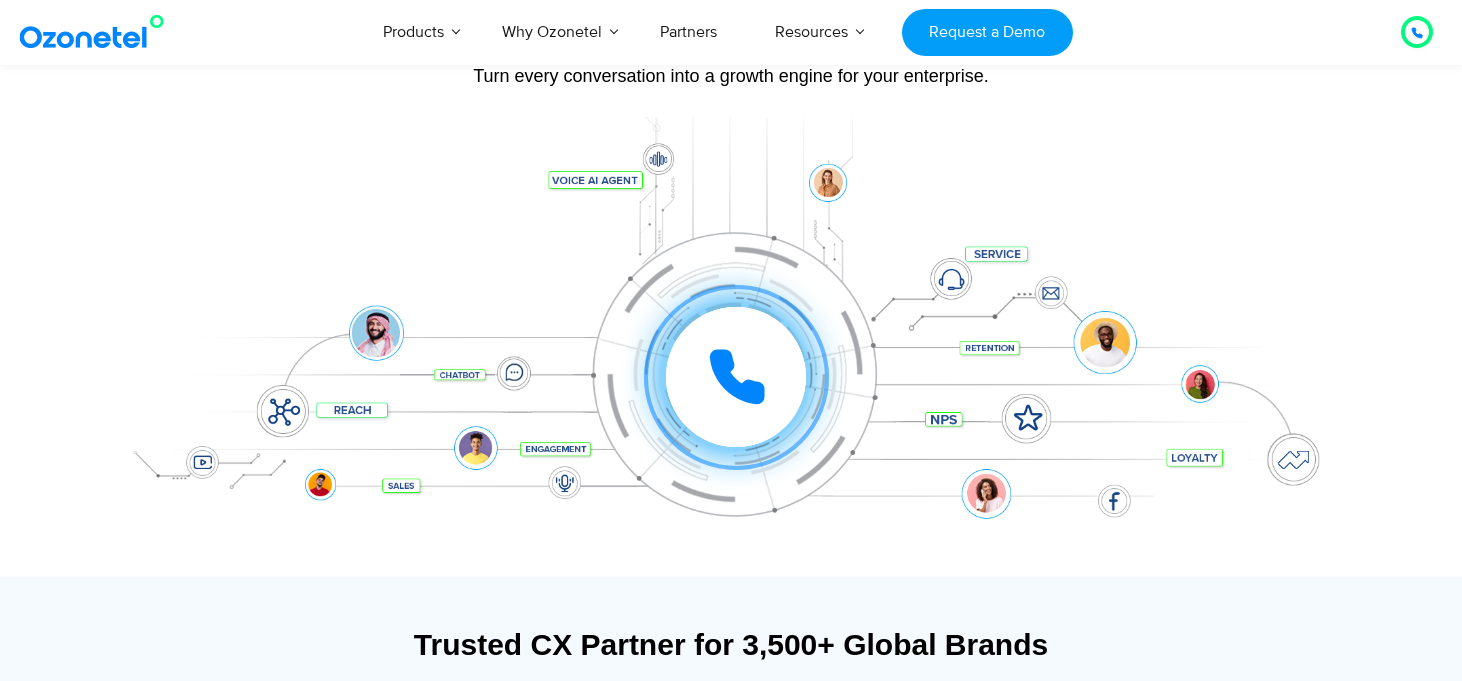 click on "Click to experience it!
Call in progress...
1 2 3 4 5 6 7 8 9
# 0" at bounding box center [736, 337] 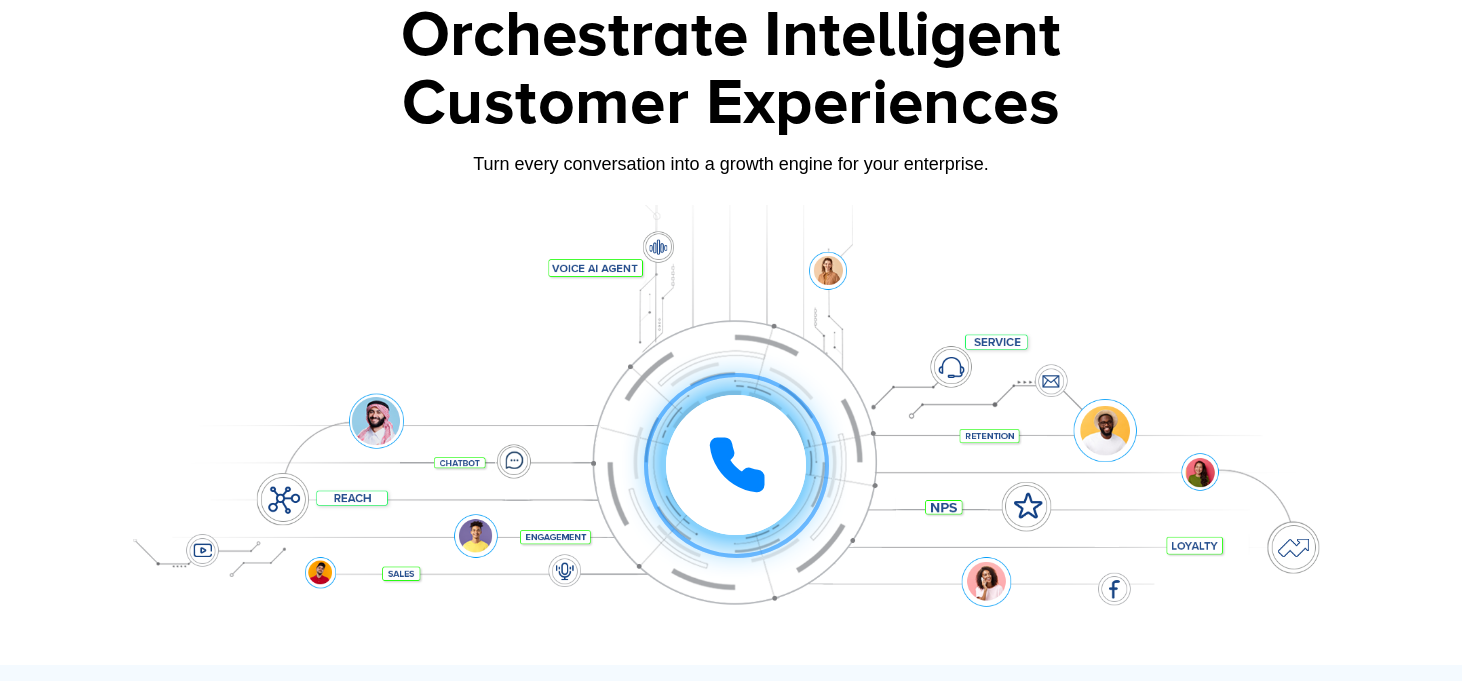scroll, scrollTop: 134, scrollLeft: 0, axis: vertical 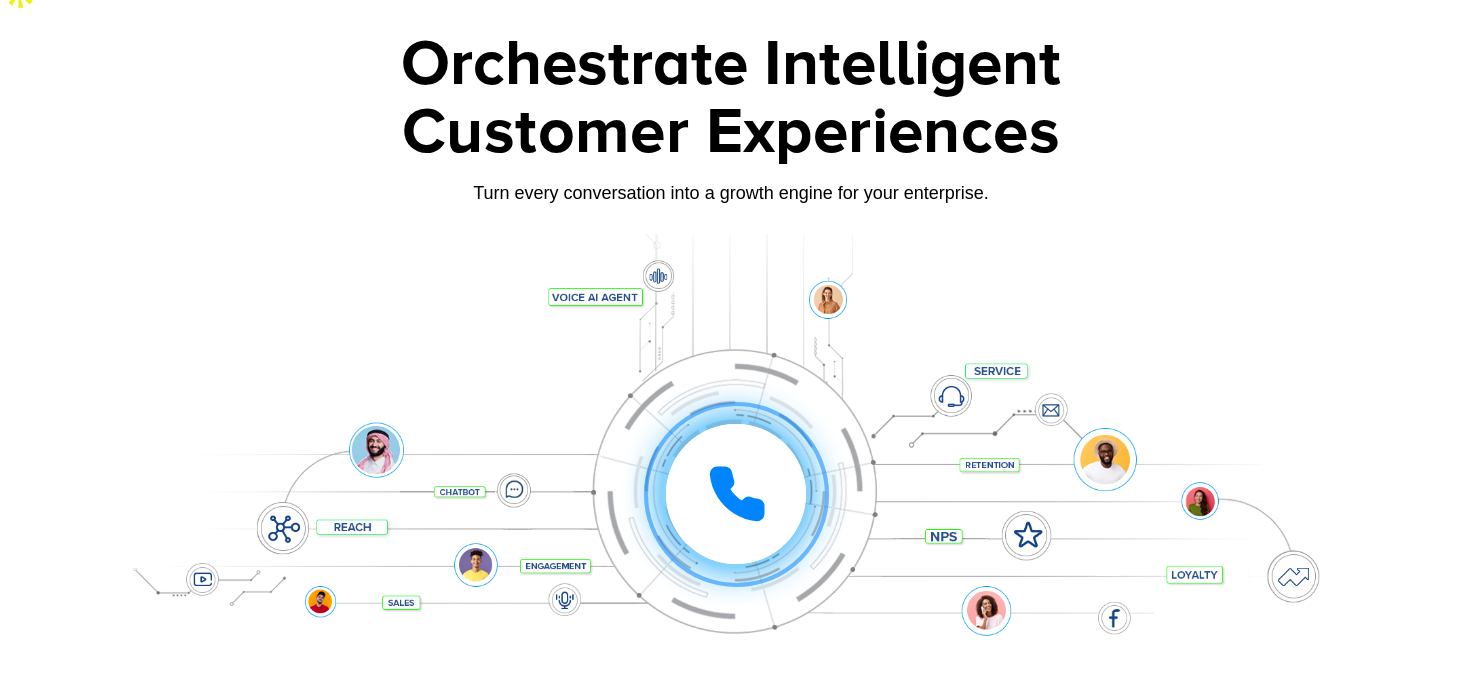 click on "Click to experience it!
Call in progress...
1 2 3 4 5 6 7 8 9
# 0" at bounding box center [736, 494] 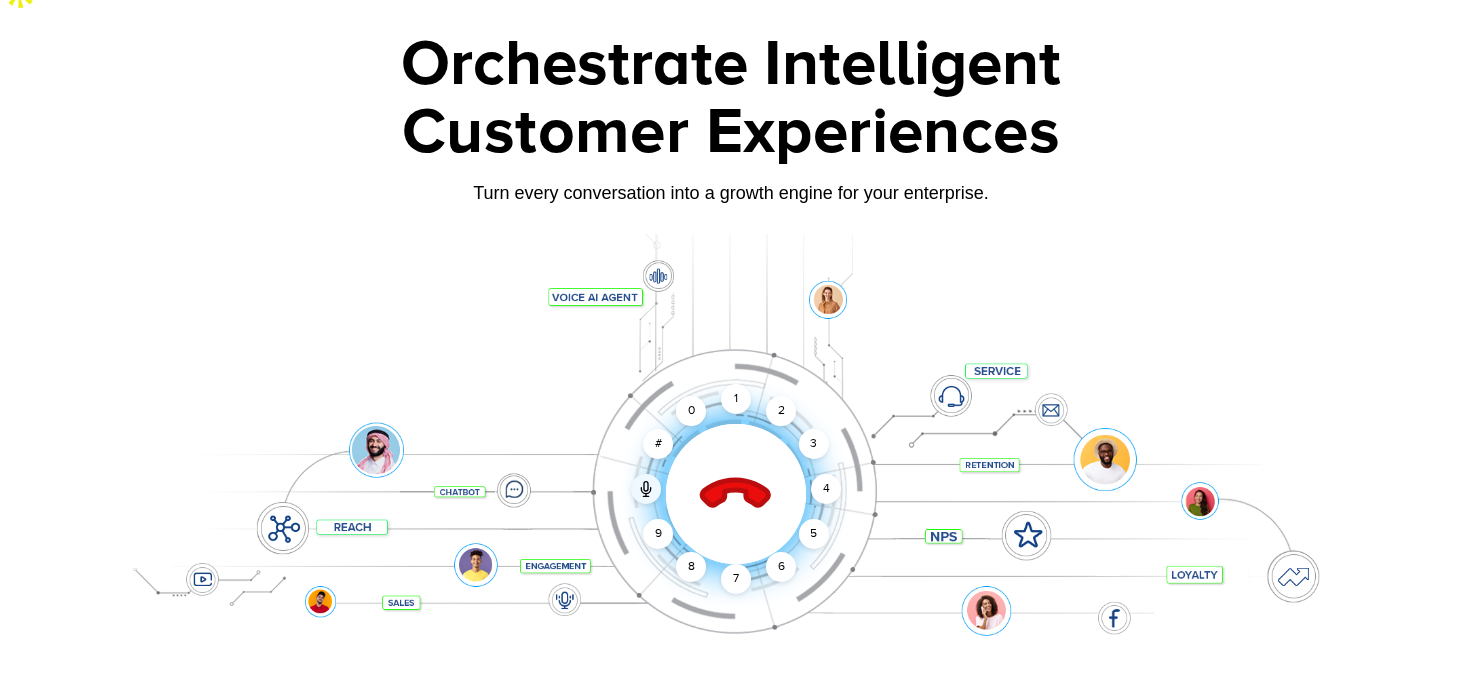 click 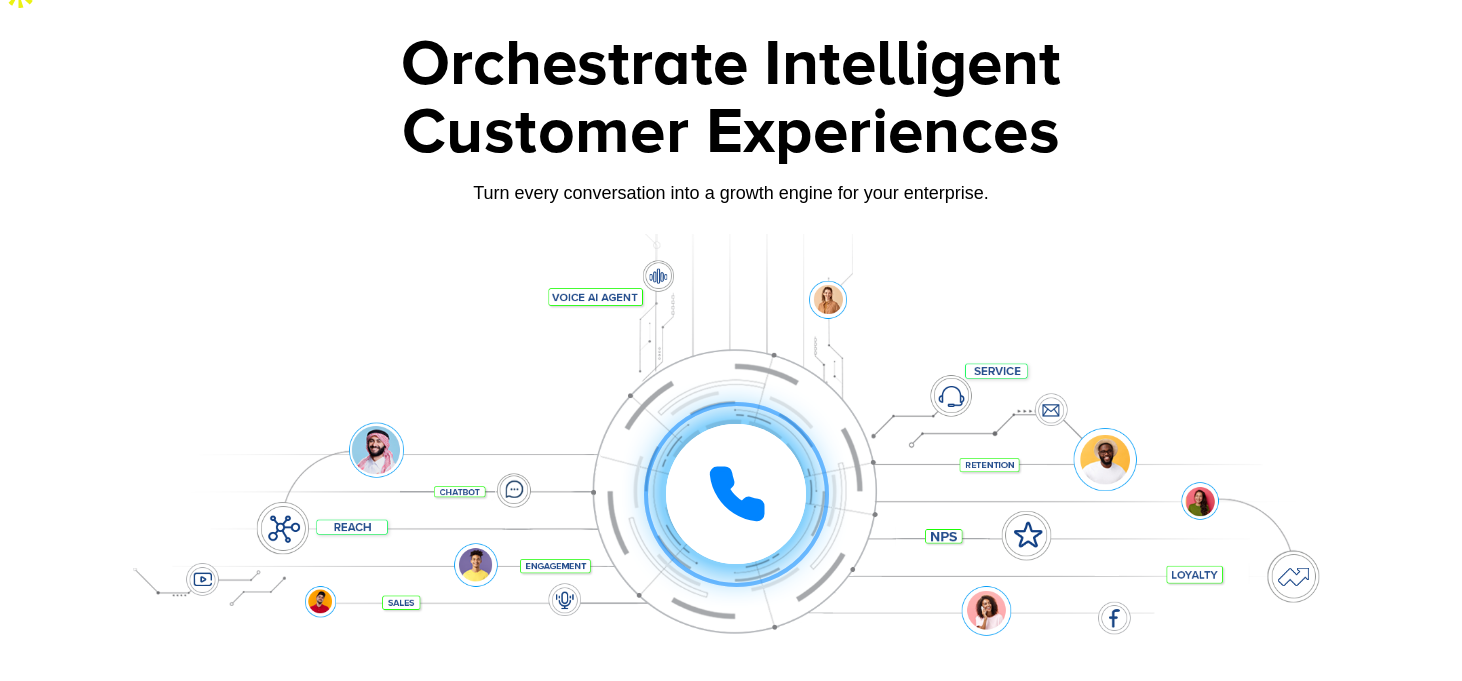 click on "Customer      Experiences" at bounding box center (731, 133) 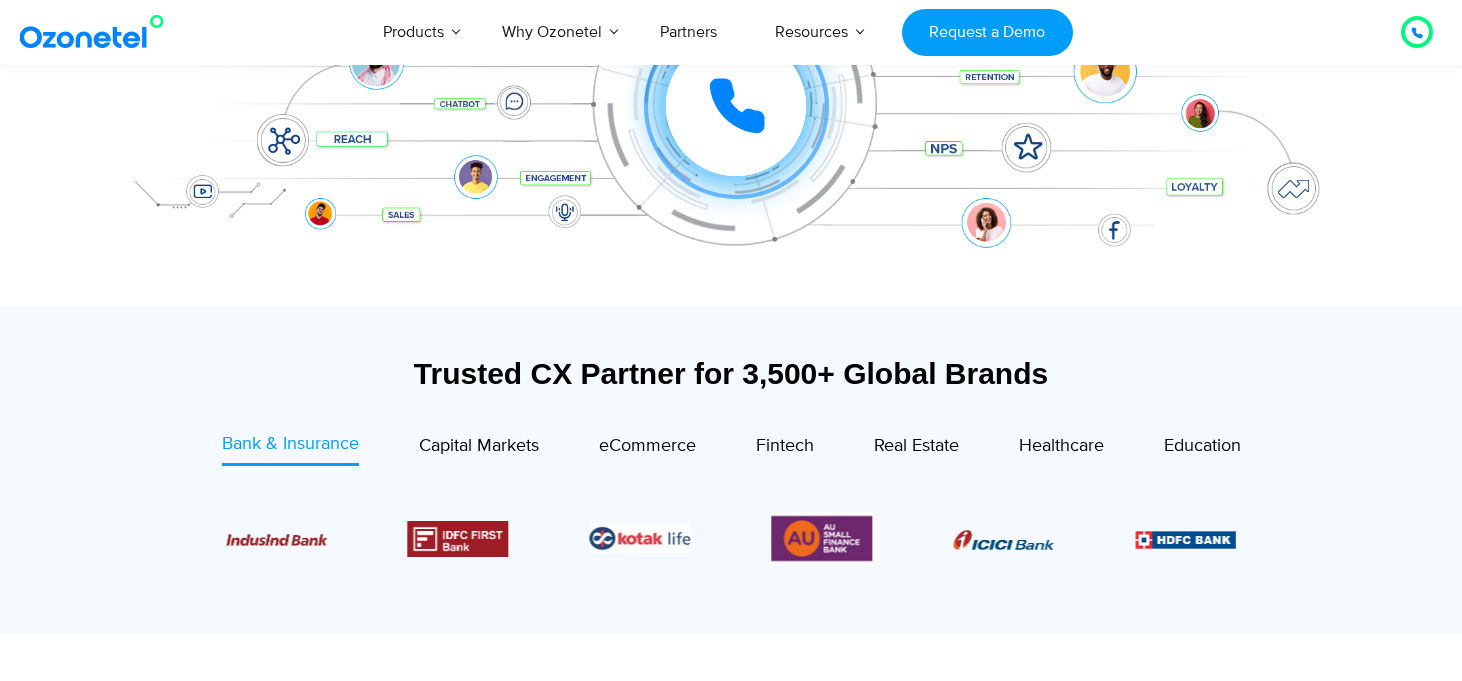 scroll, scrollTop: 586, scrollLeft: 0, axis: vertical 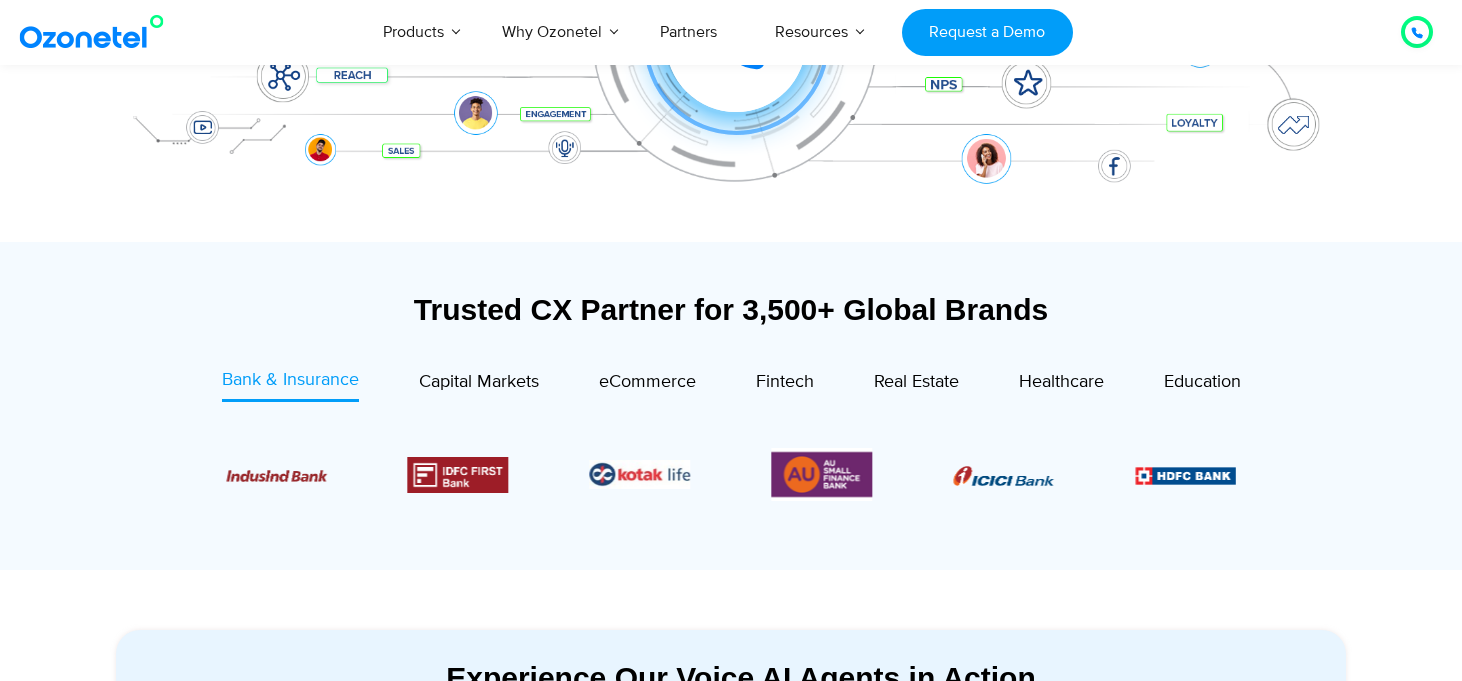 click on "Trusted CX Partner for 3,500+ Global Brands" at bounding box center (731, 319) 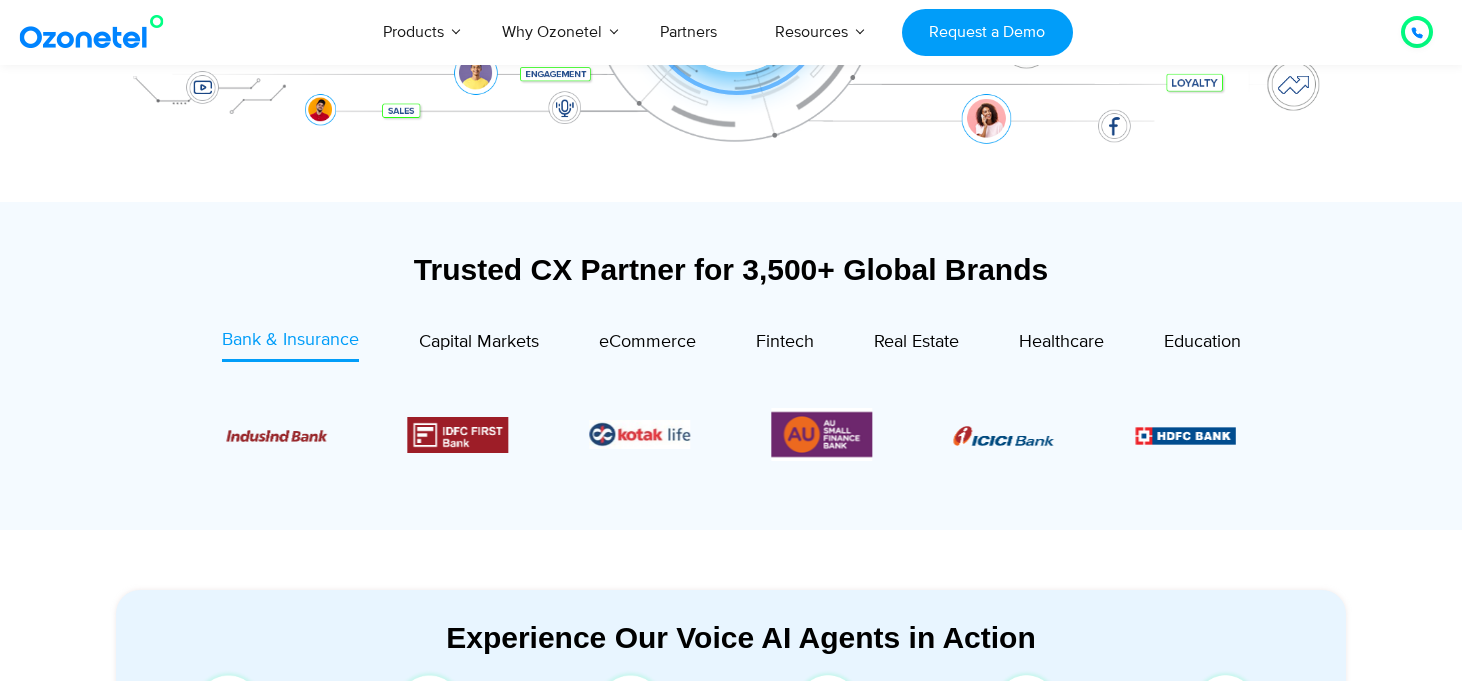 scroll, scrollTop: 633, scrollLeft: 0, axis: vertical 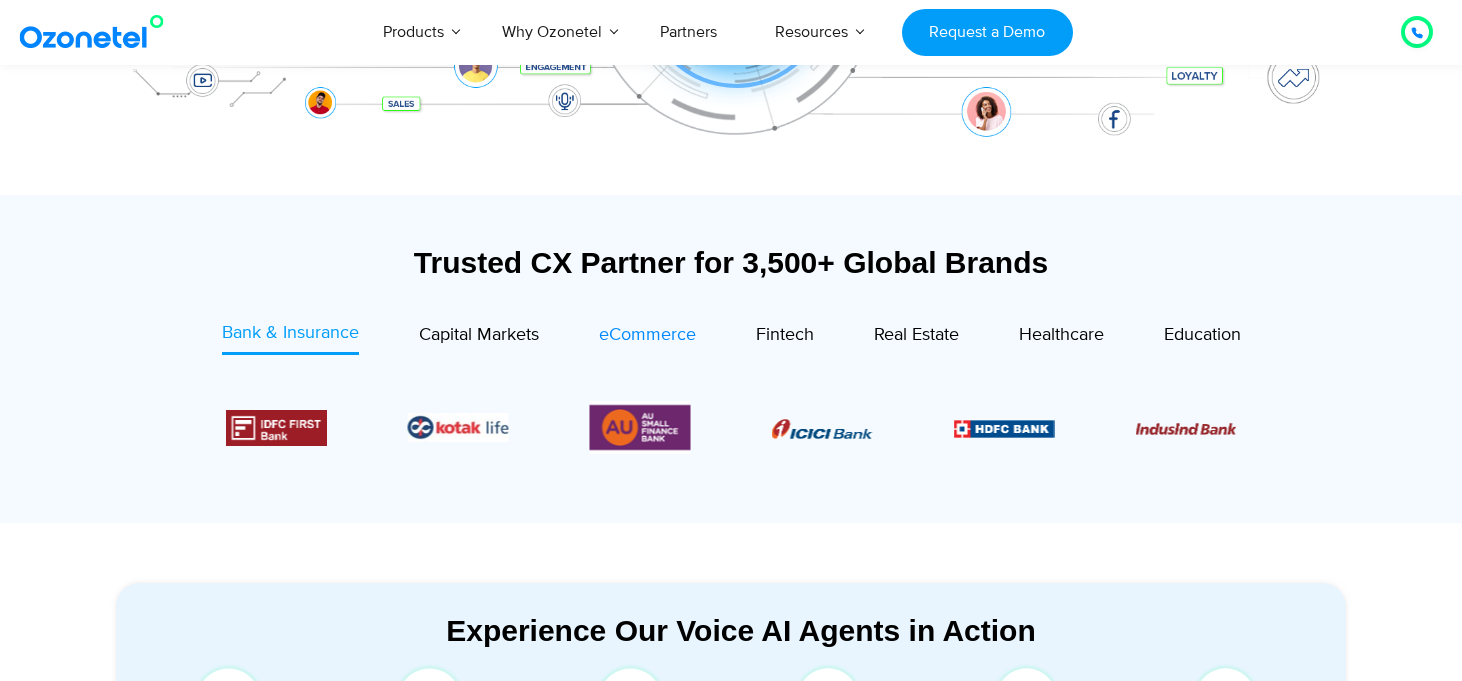 click on "eCommerce" at bounding box center [647, 335] 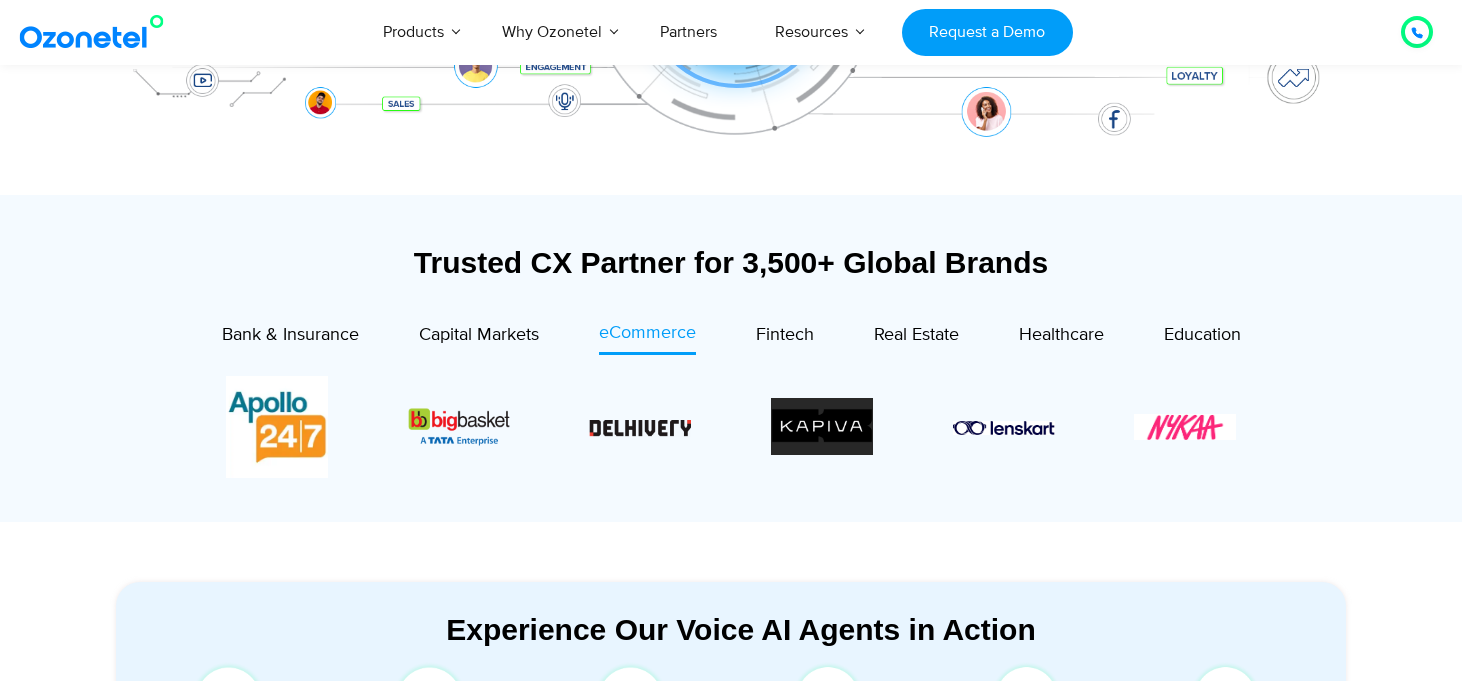click on "Trusted CX Partner for 3,500+ Global Brands" at bounding box center [731, 262] 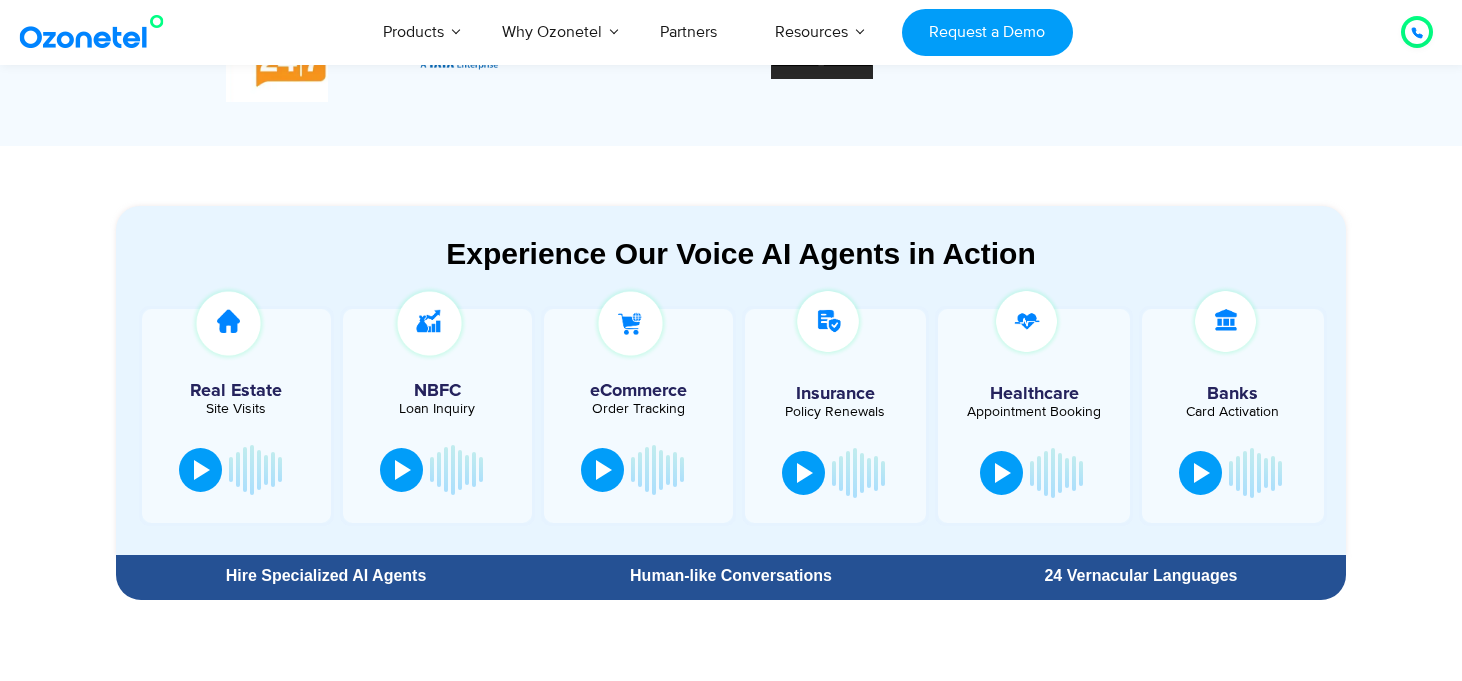 scroll, scrollTop: 1002, scrollLeft: 0, axis: vertical 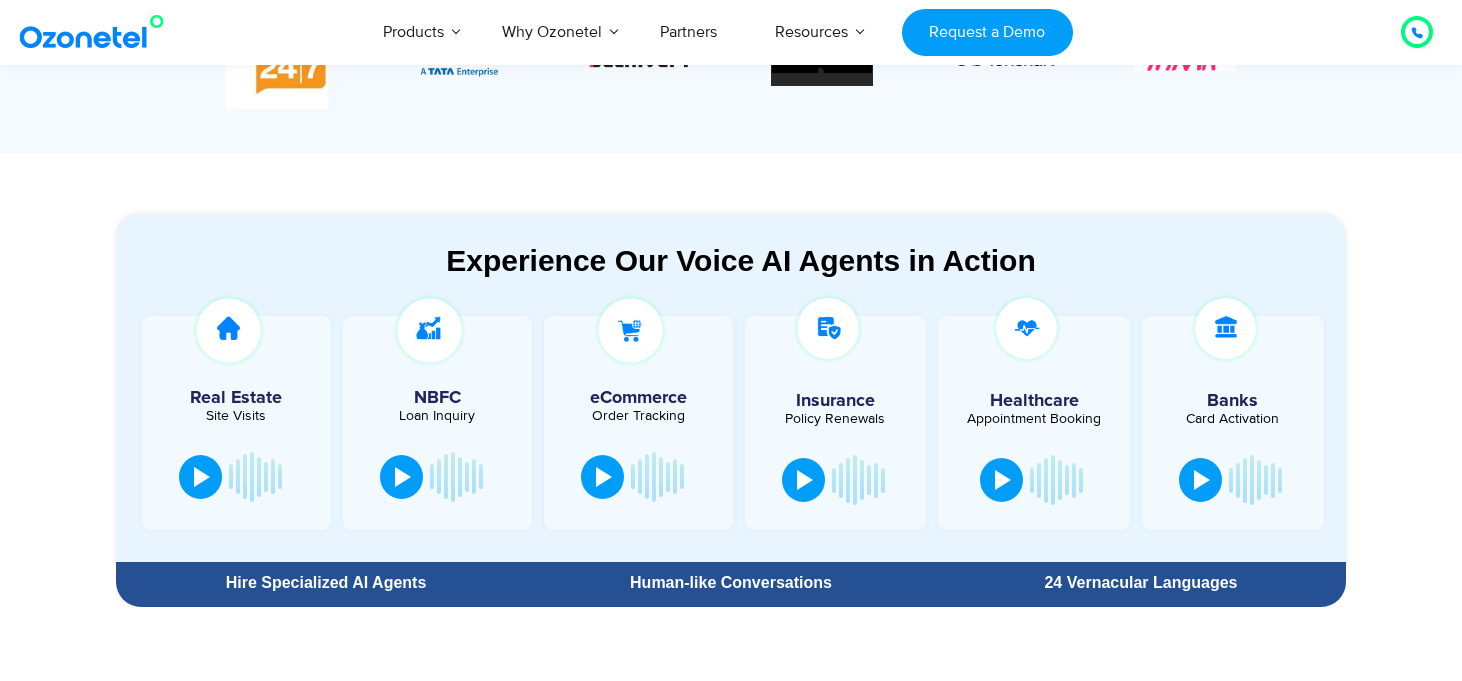 click on "Experience Our Voice AI Agents in Action" at bounding box center (741, 260) 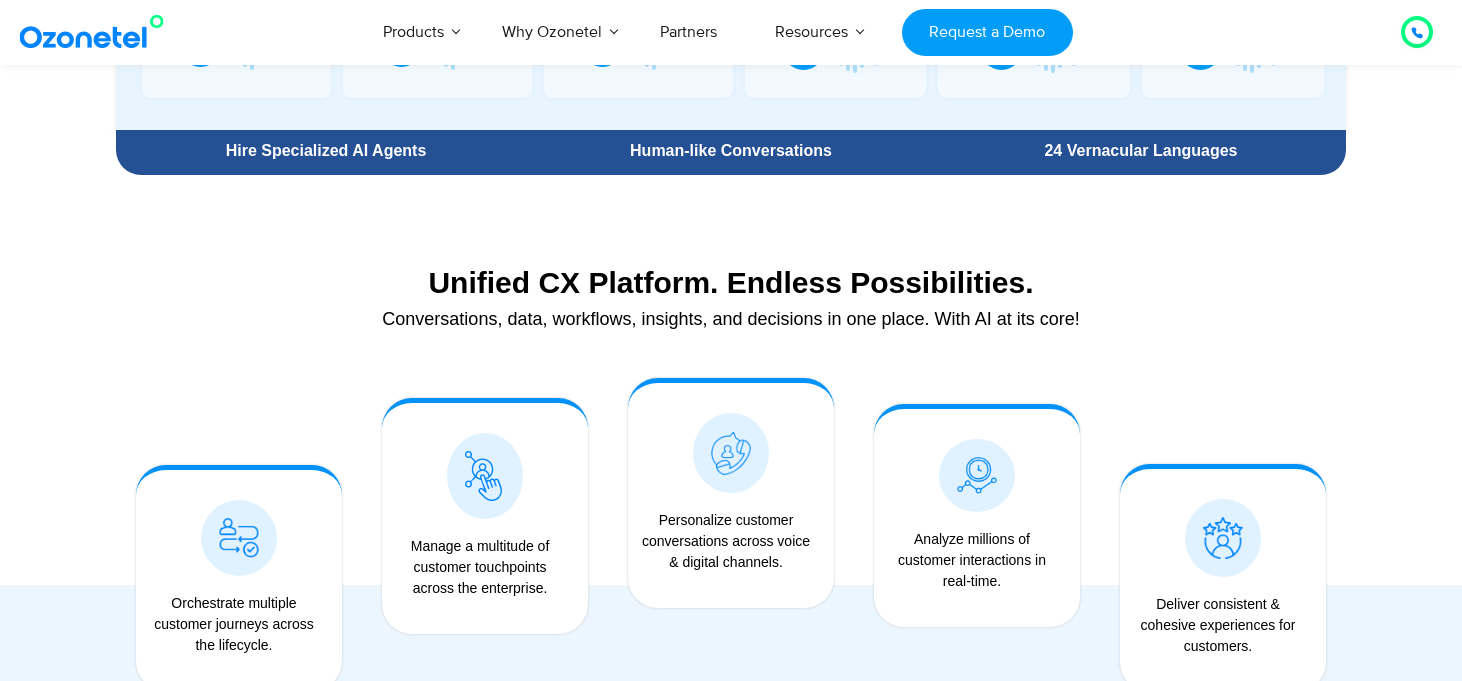 scroll, scrollTop: 1432, scrollLeft: 0, axis: vertical 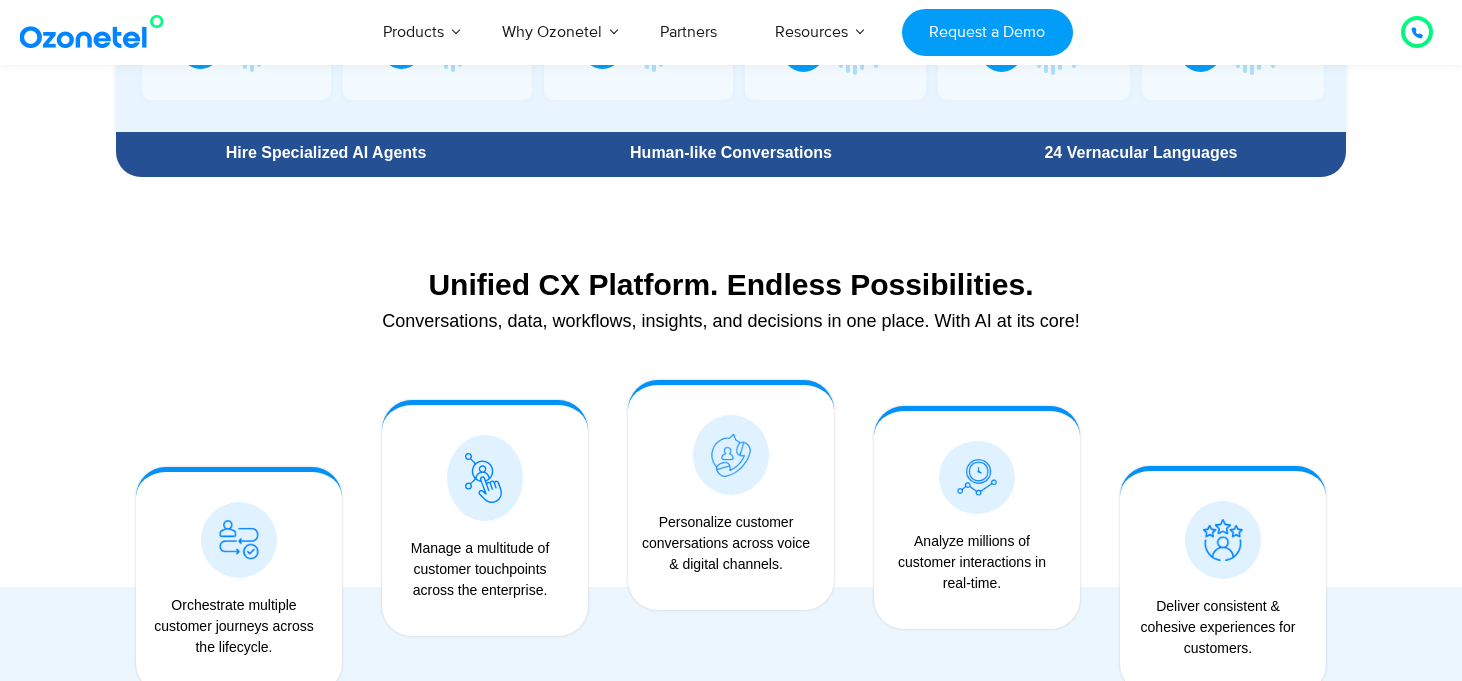 click on "Unified CX Platform. Endless Possibilities.
Conversations, data, workflows, insights, and decisions in one place. With AI at its core!" at bounding box center (731, 303) 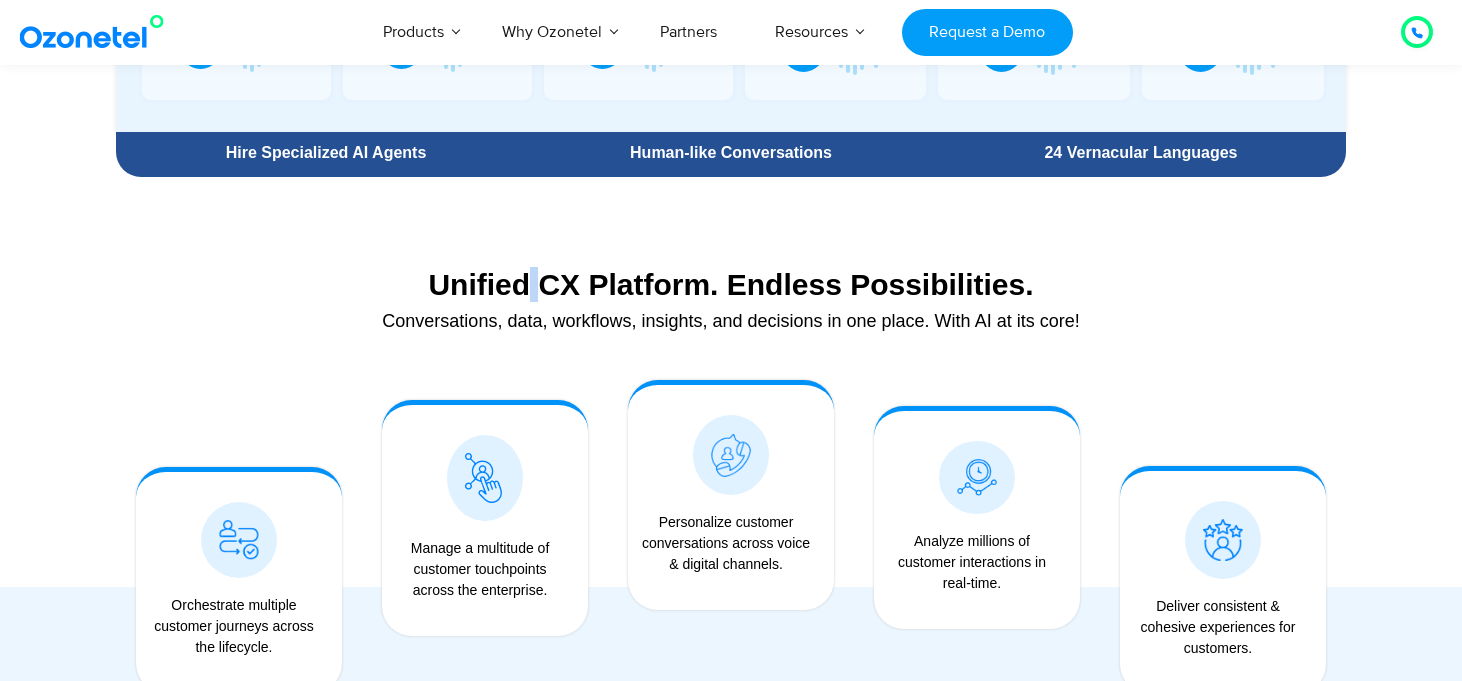click on "Unified CX Platform. Endless Possibilities." at bounding box center (731, 284) 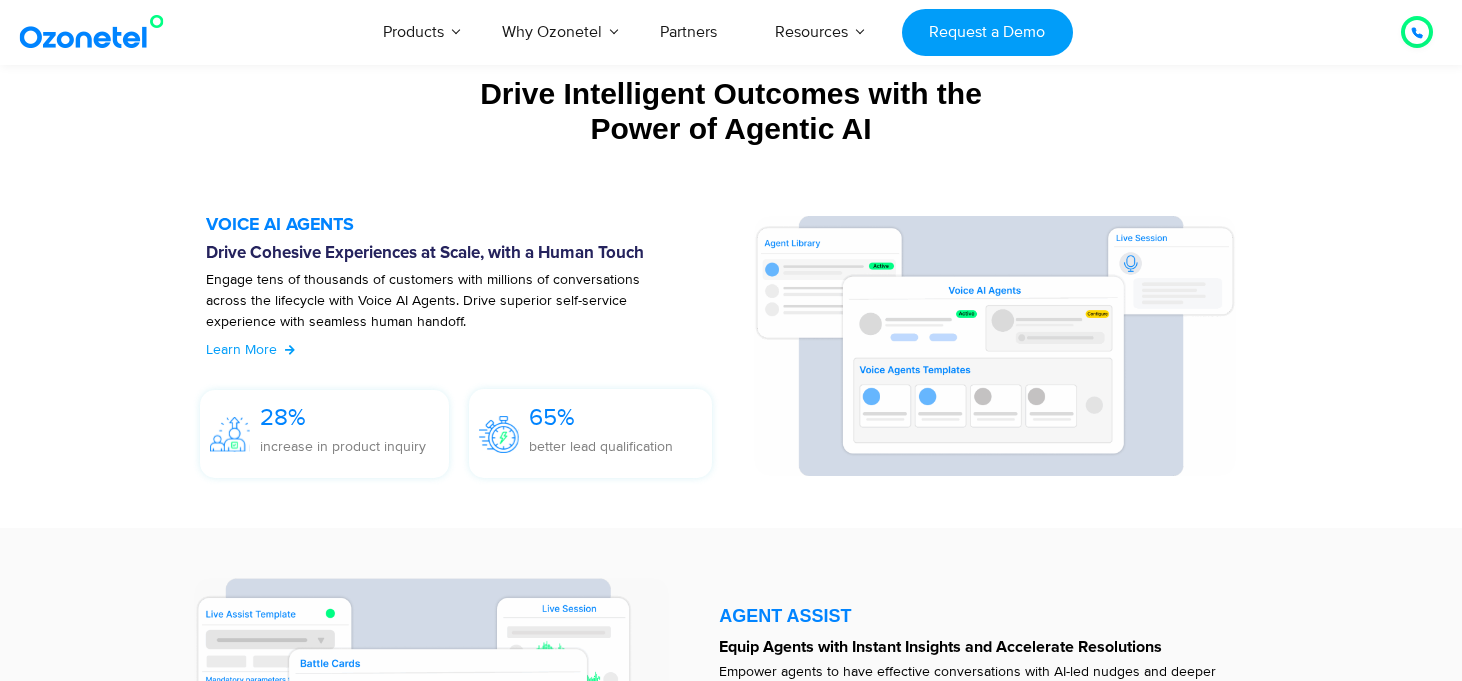scroll, scrollTop: 2117, scrollLeft: 0, axis: vertical 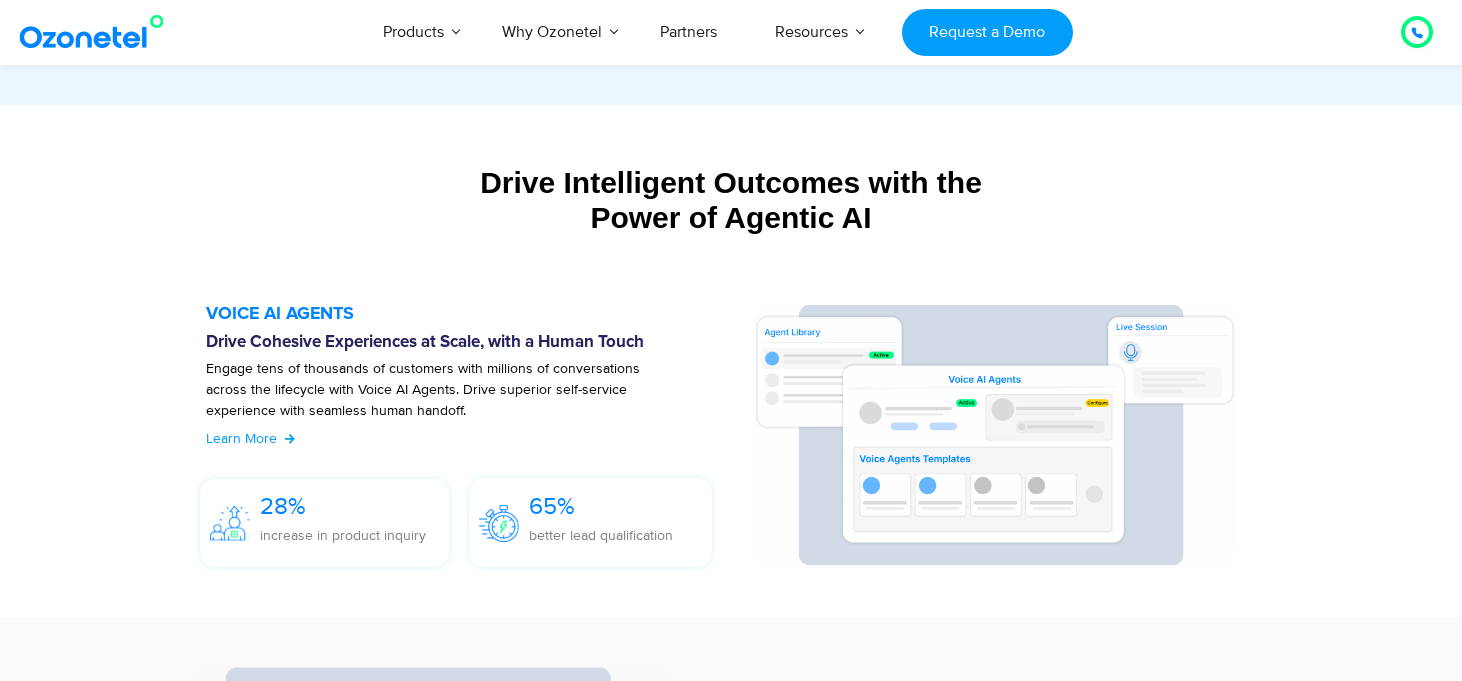 click on "Drive Intelligent Outcomes with the  Power of Agentic AI" at bounding box center (731, 200) 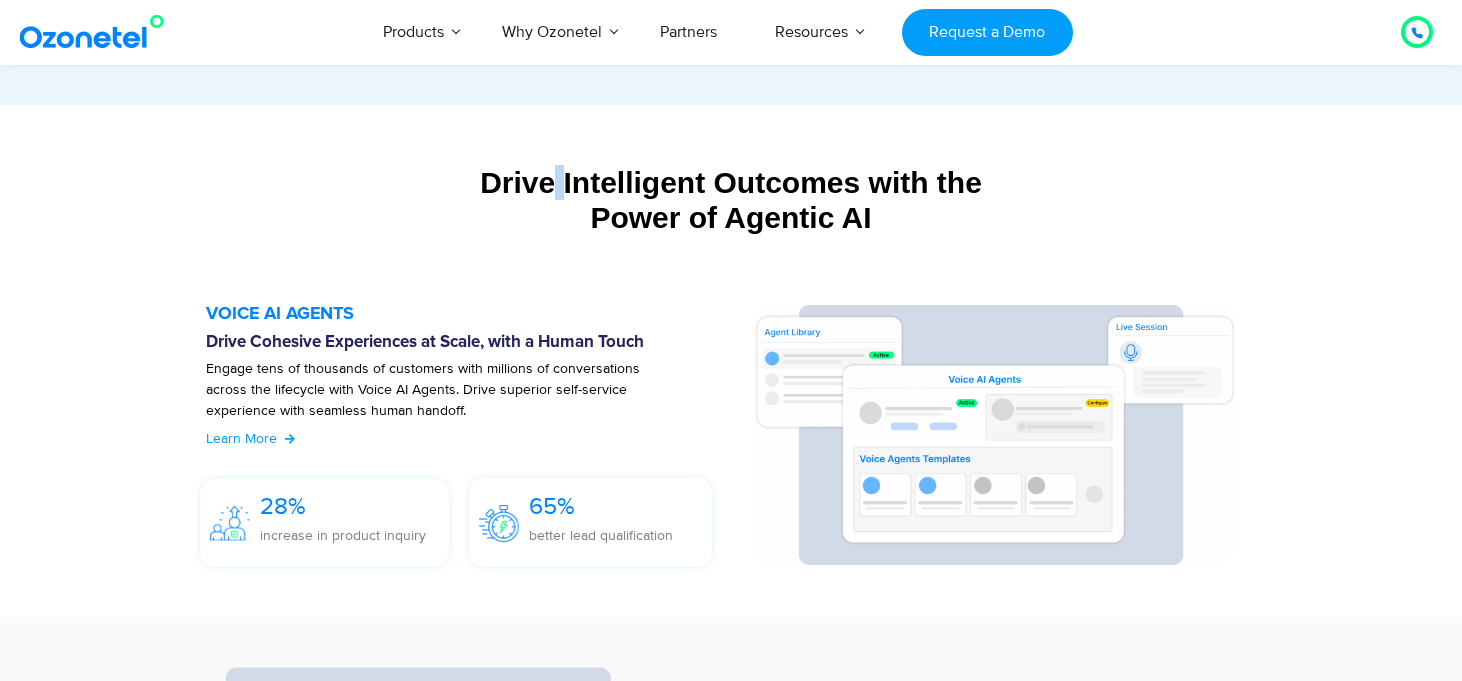 click on "Drive Intelligent Outcomes with the  Power of Agentic AI" at bounding box center (731, 200) 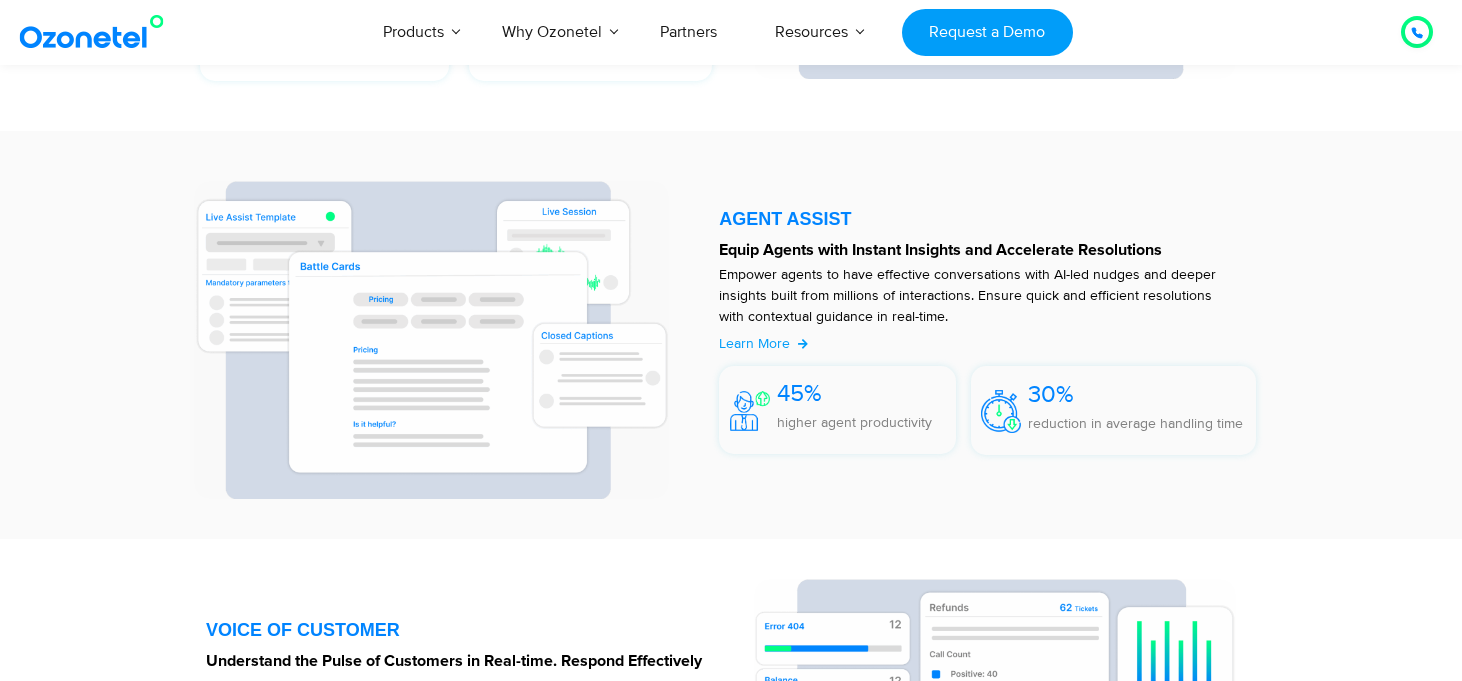 scroll, scrollTop: 2888, scrollLeft: 0, axis: vertical 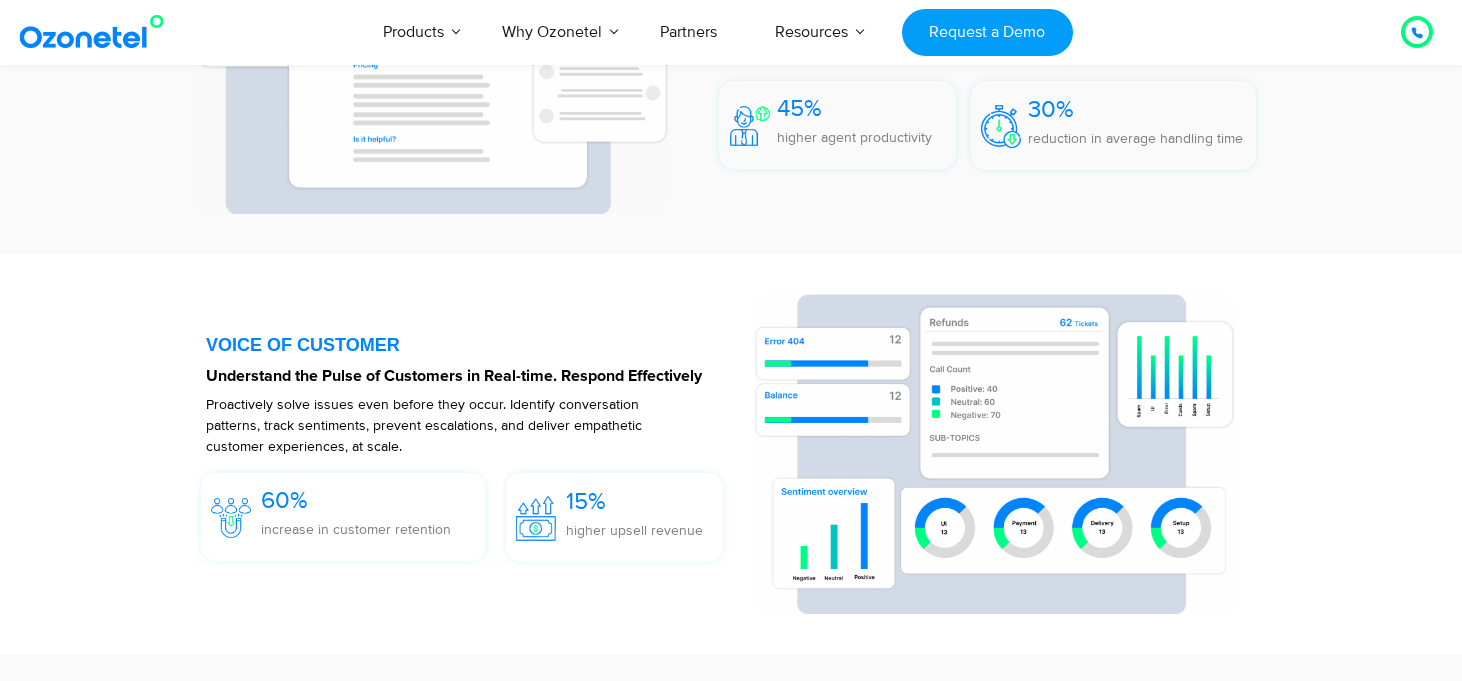 click on "Proactively solve issues even before they occur. Identify conversation patterns, track sentiments, prevent escalations, and deliver empathetic customer experiences, at scale." at bounding box center (444, 425) 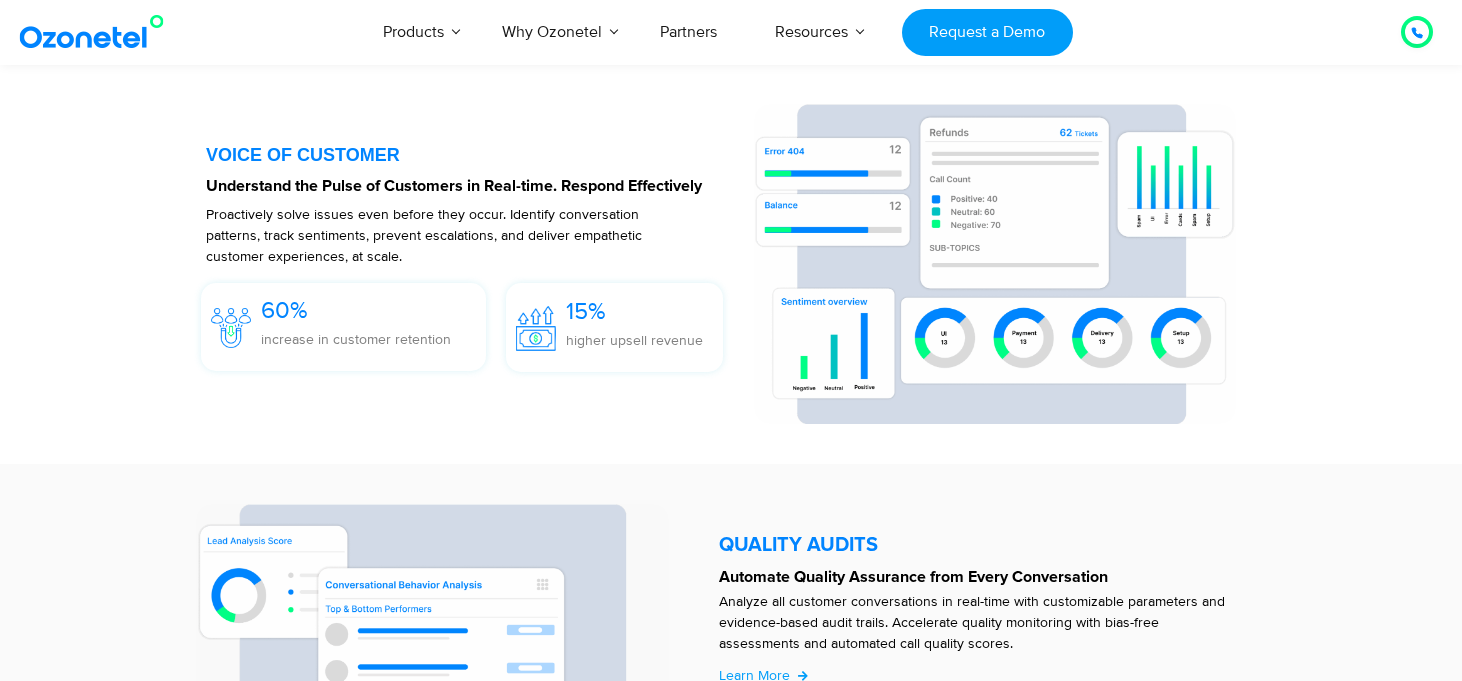 scroll, scrollTop: 3352, scrollLeft: 0, axis: vertical 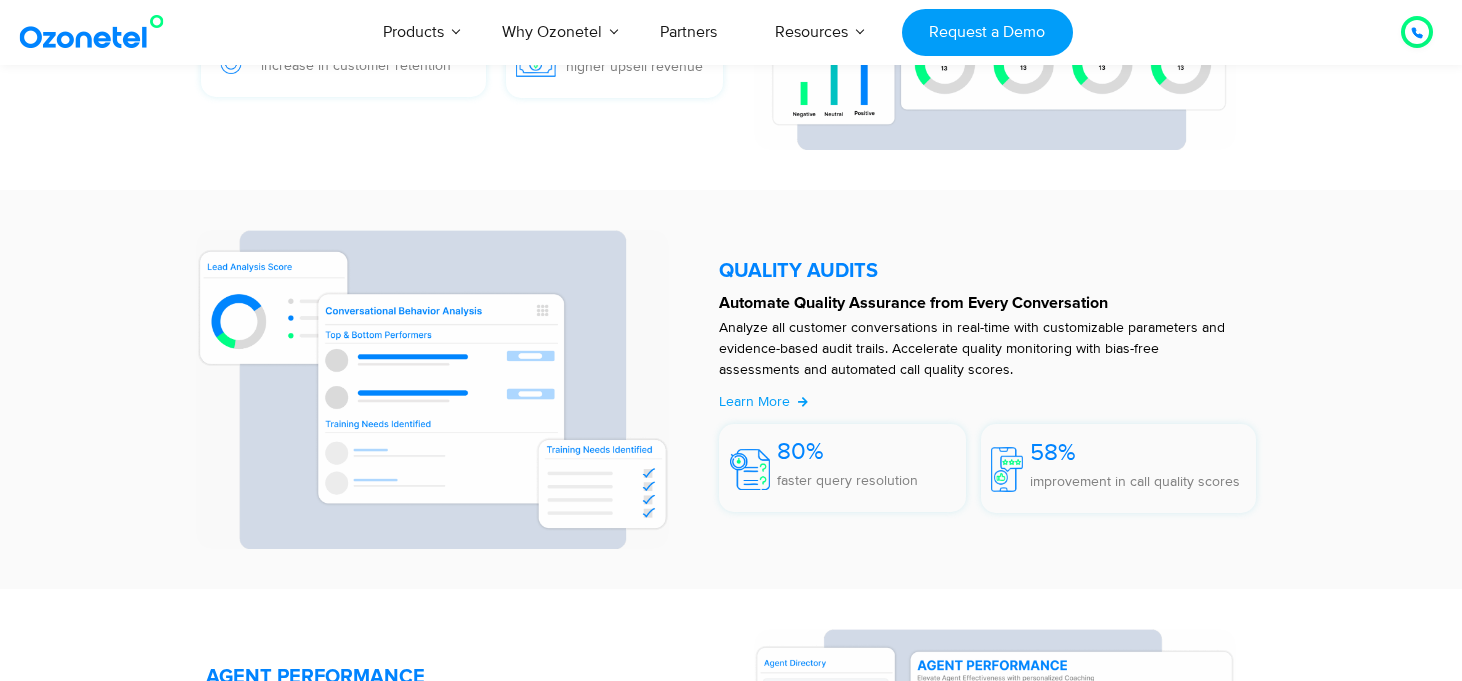 click on "QUALITY AUDITS" at bounding box center [987, 271] 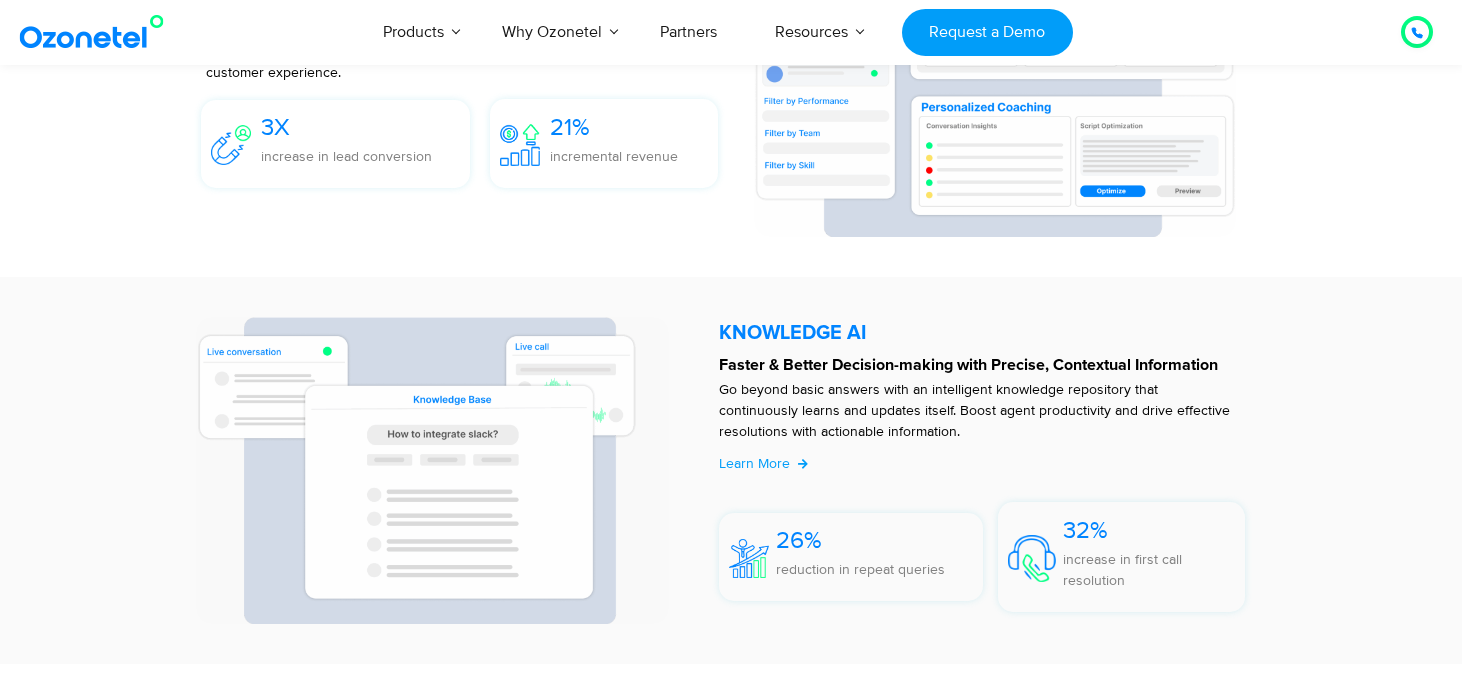 scroll, scrollTop: 4057, scrollLeft: 0, axis: vertical 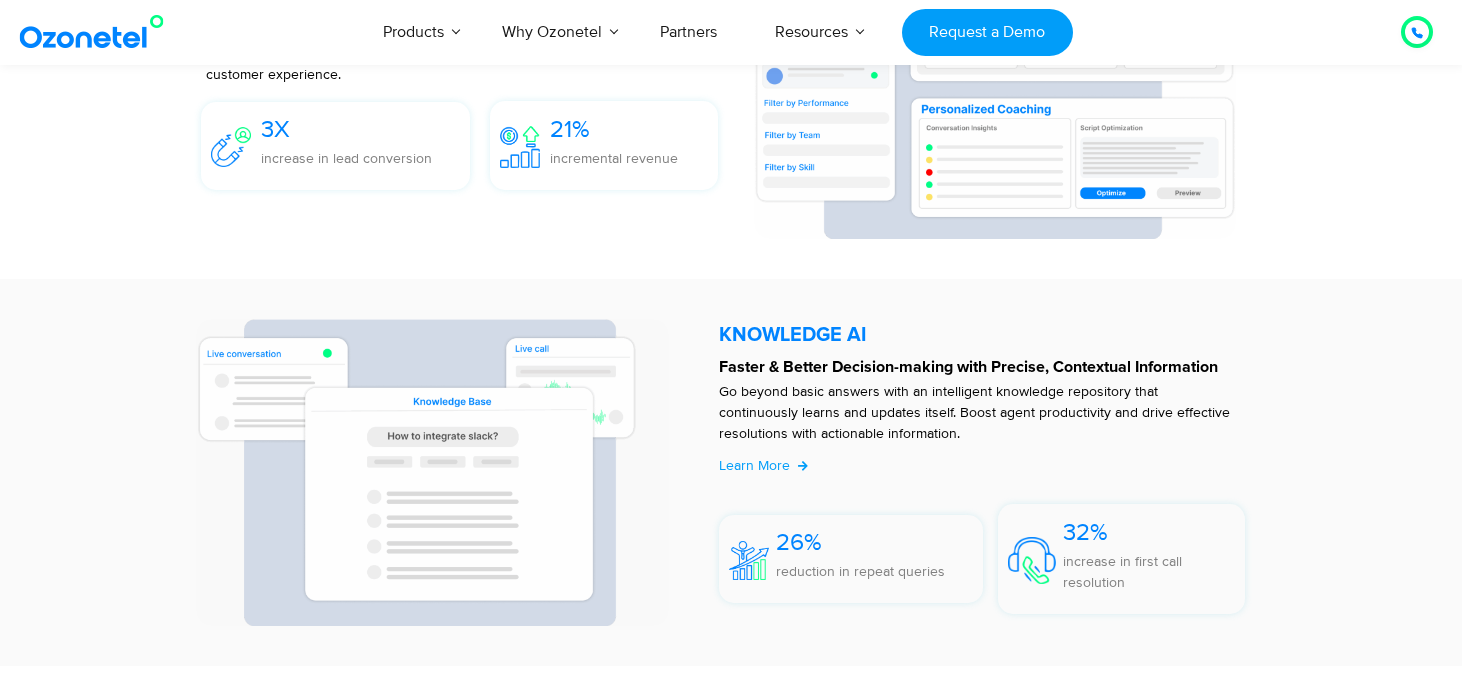 click at bounding box center [992, 472] 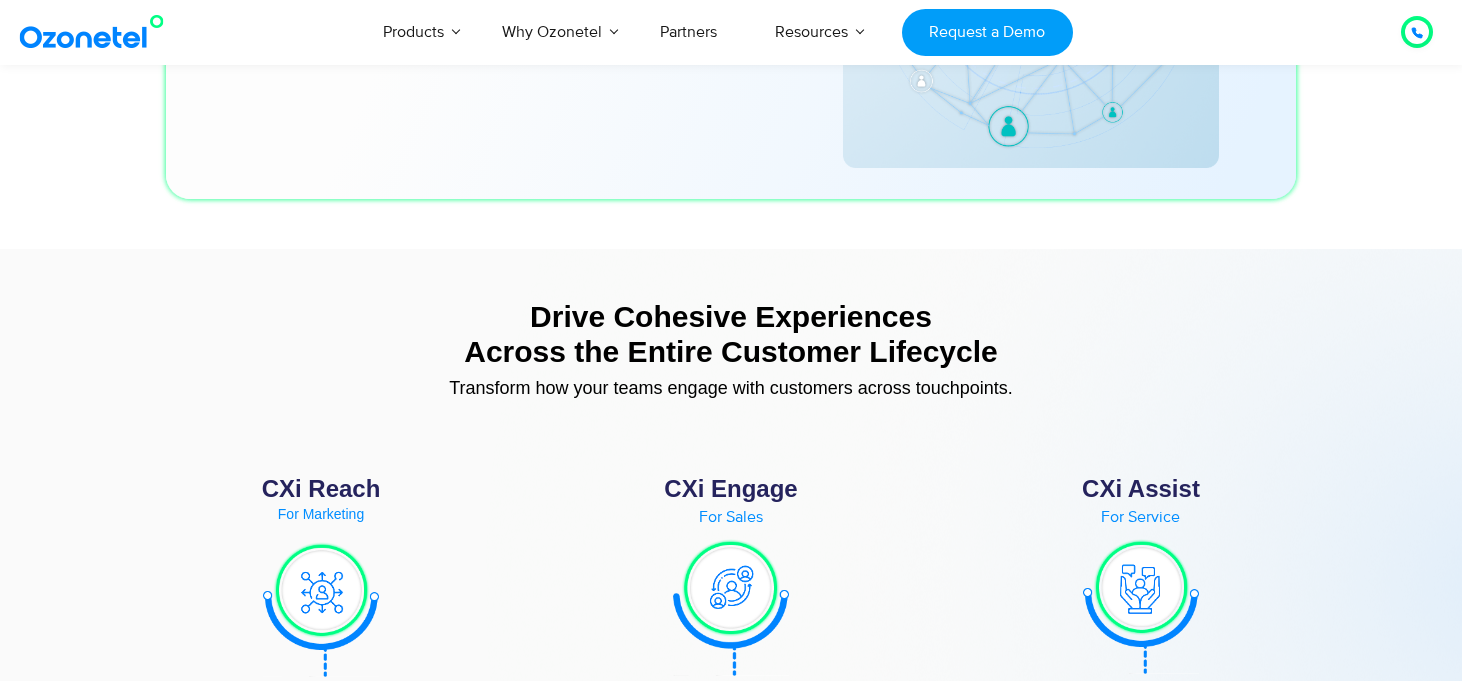 click on "Drive Cohesive Experiences  Across
the Entire Customer Lifecycle" at bounding box center (731, 334) 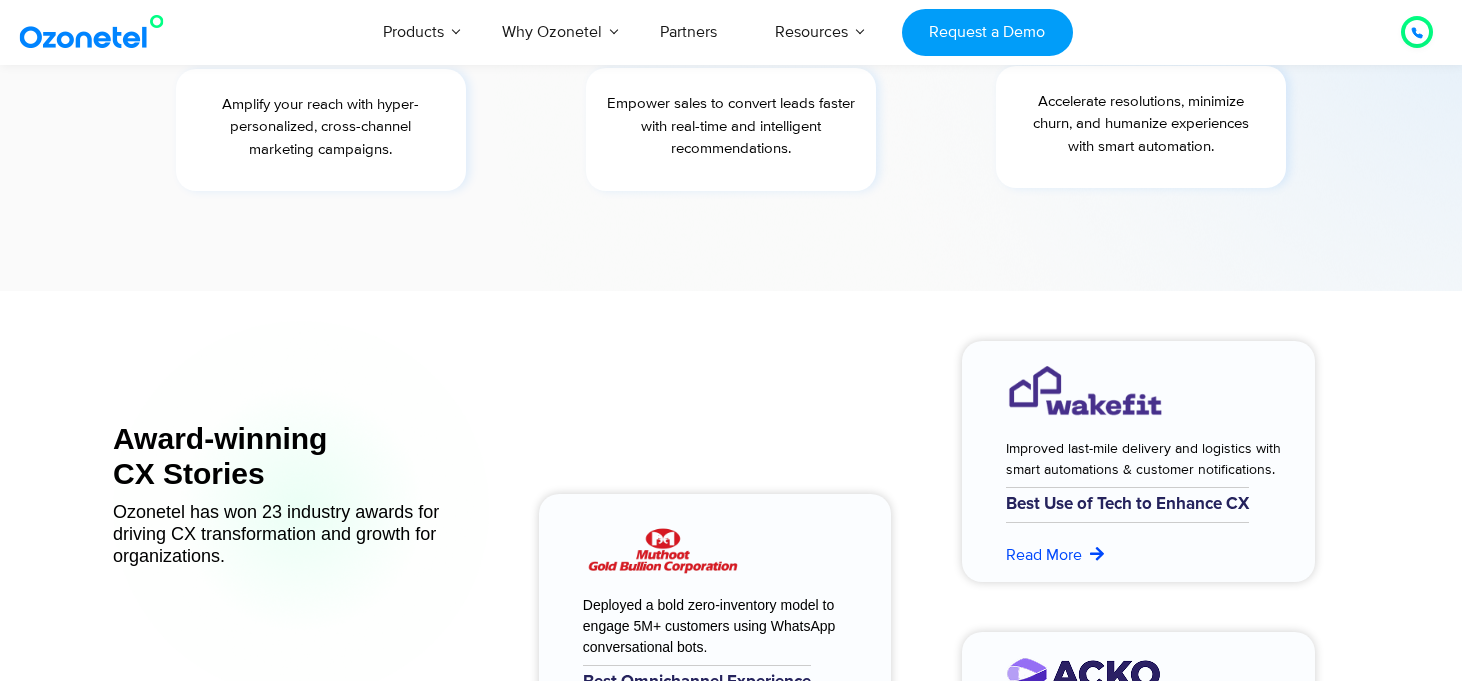 scroll, scrollTop: 8029, scrollLeft: 0, axis: vertical 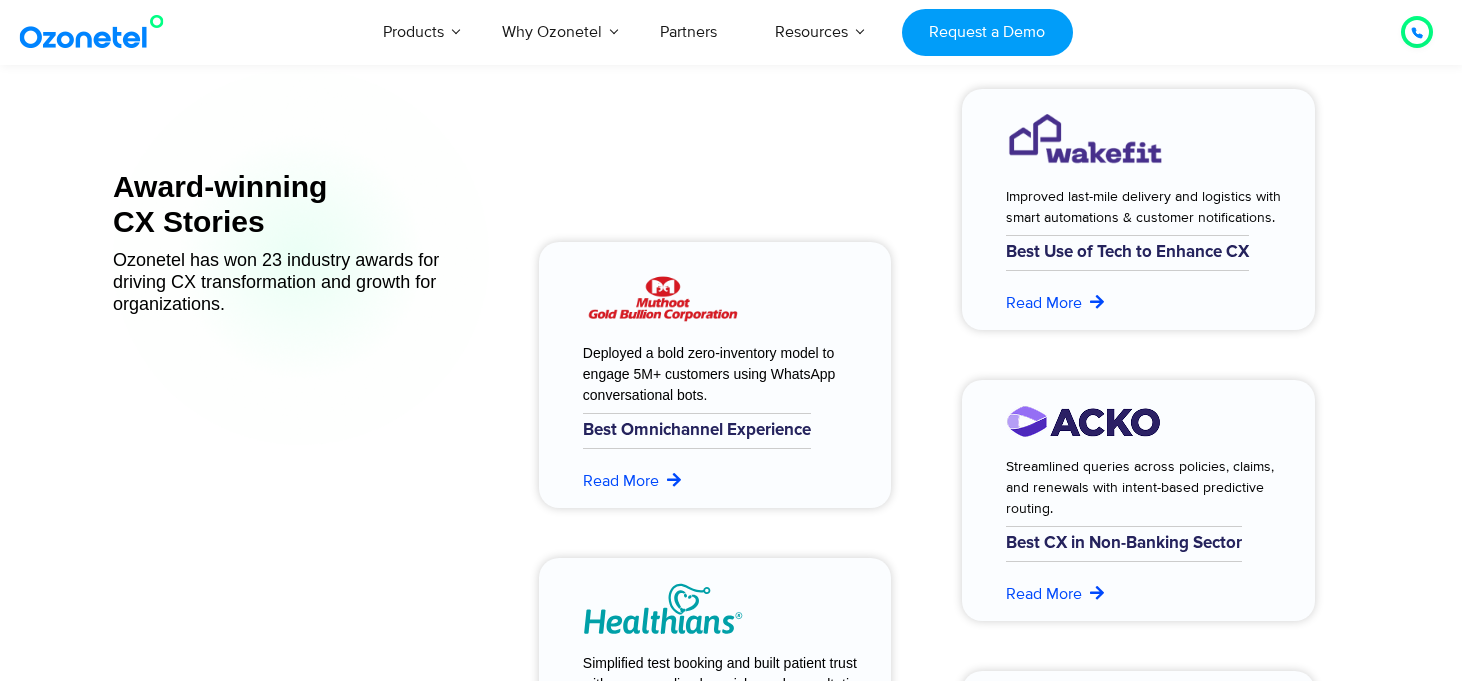 click on "Deployed a bold zero-inventory  model to engage 5M+  customers using WhatsApp  conversational bots." at bounding box center [718, 374] 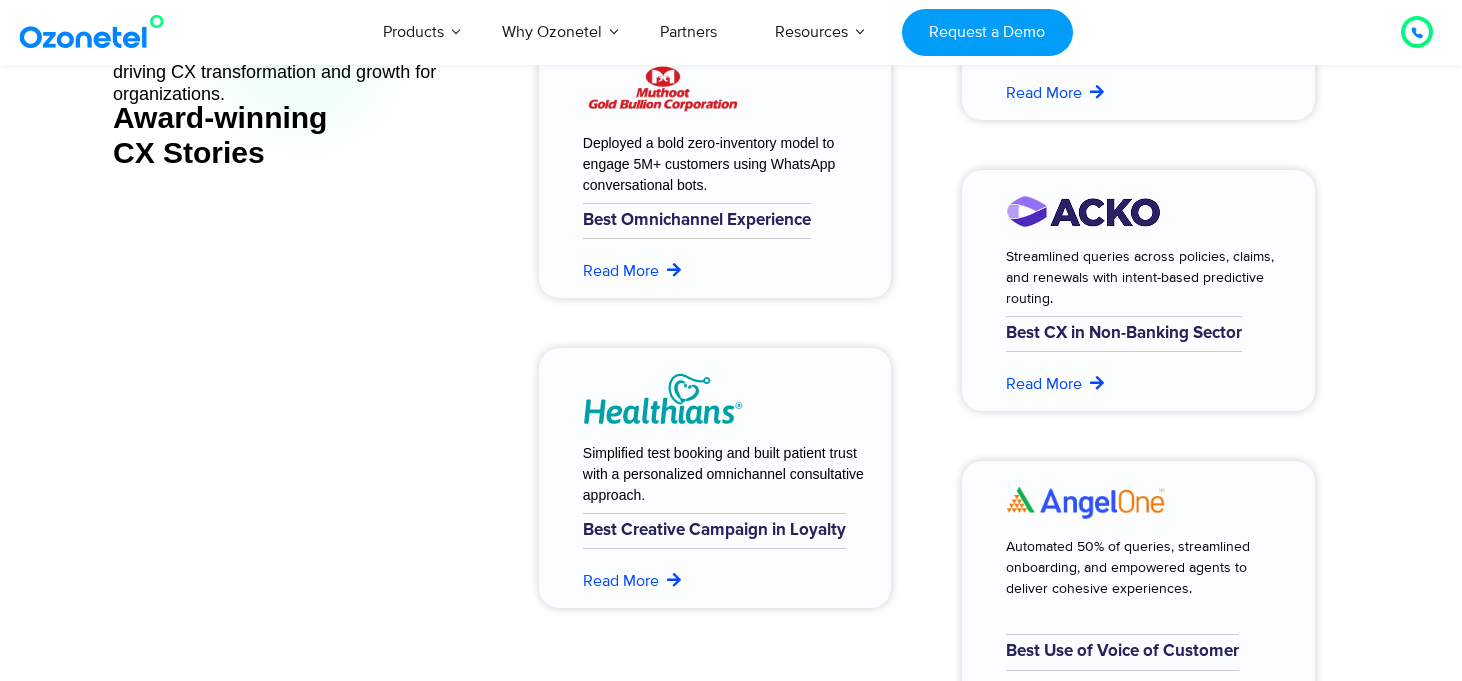 scroll, scrollTop: 8238, scrollLeft: 0, axis: vertical 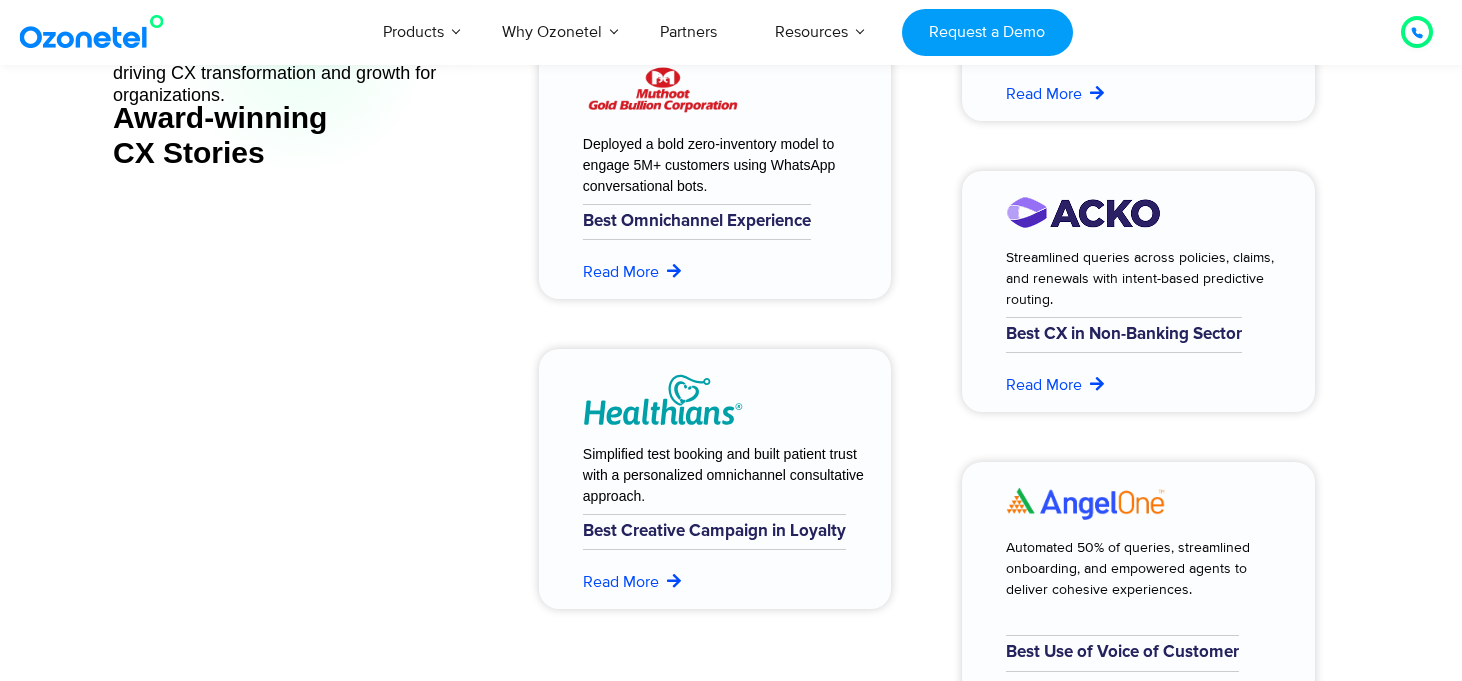 click on "Simplified test booking and built patient trust with a personalized omnichannel consultative approach." at bounding box center (725, 475) 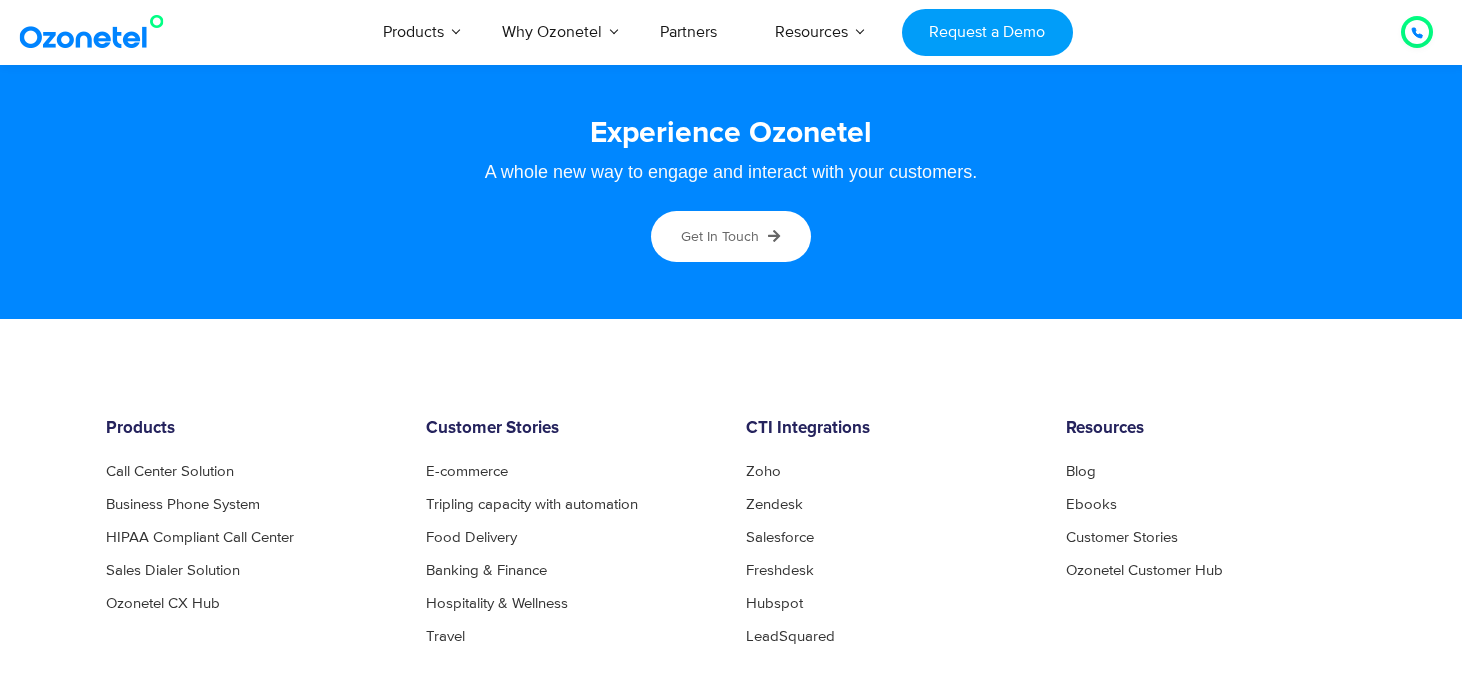 scroll, scrollTop: 10974, scrollLeft: 0, axis: vertical 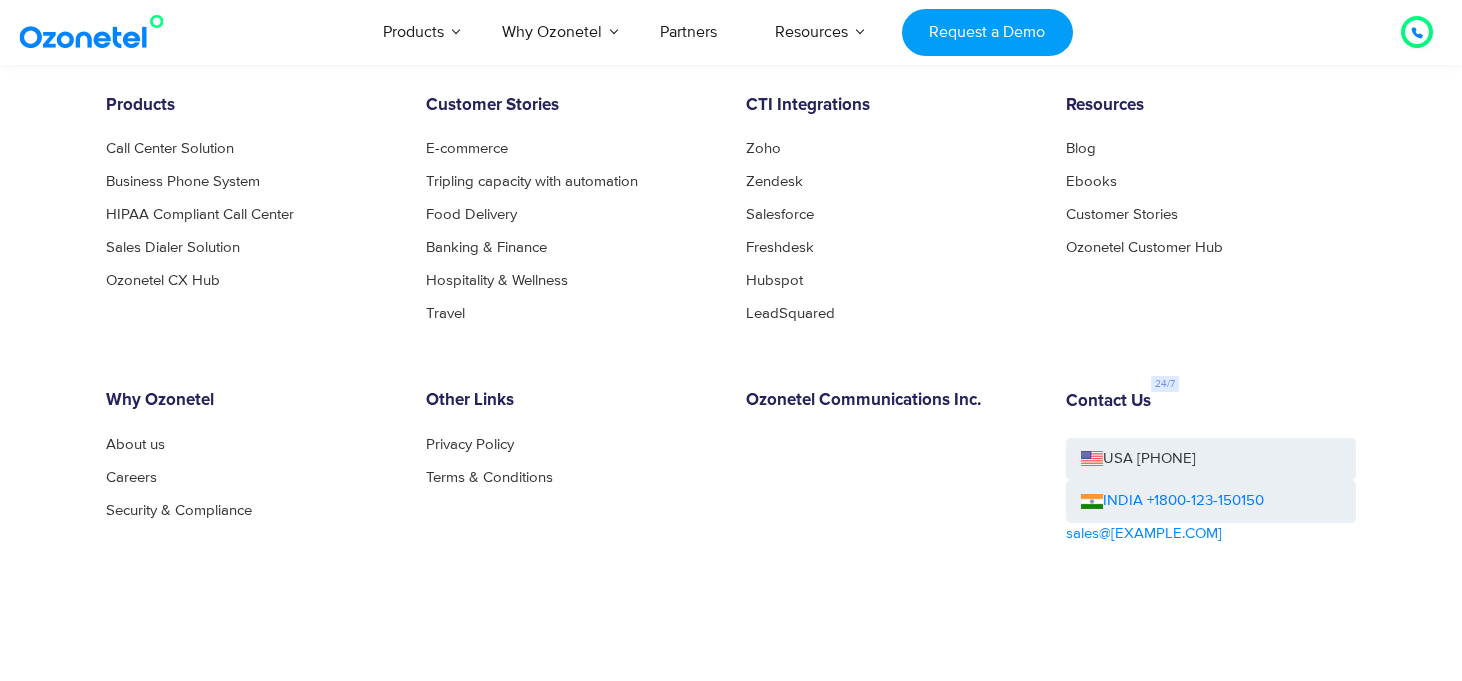 click on "Ozonetel Communications Inc." at bounding box center (891, 401) 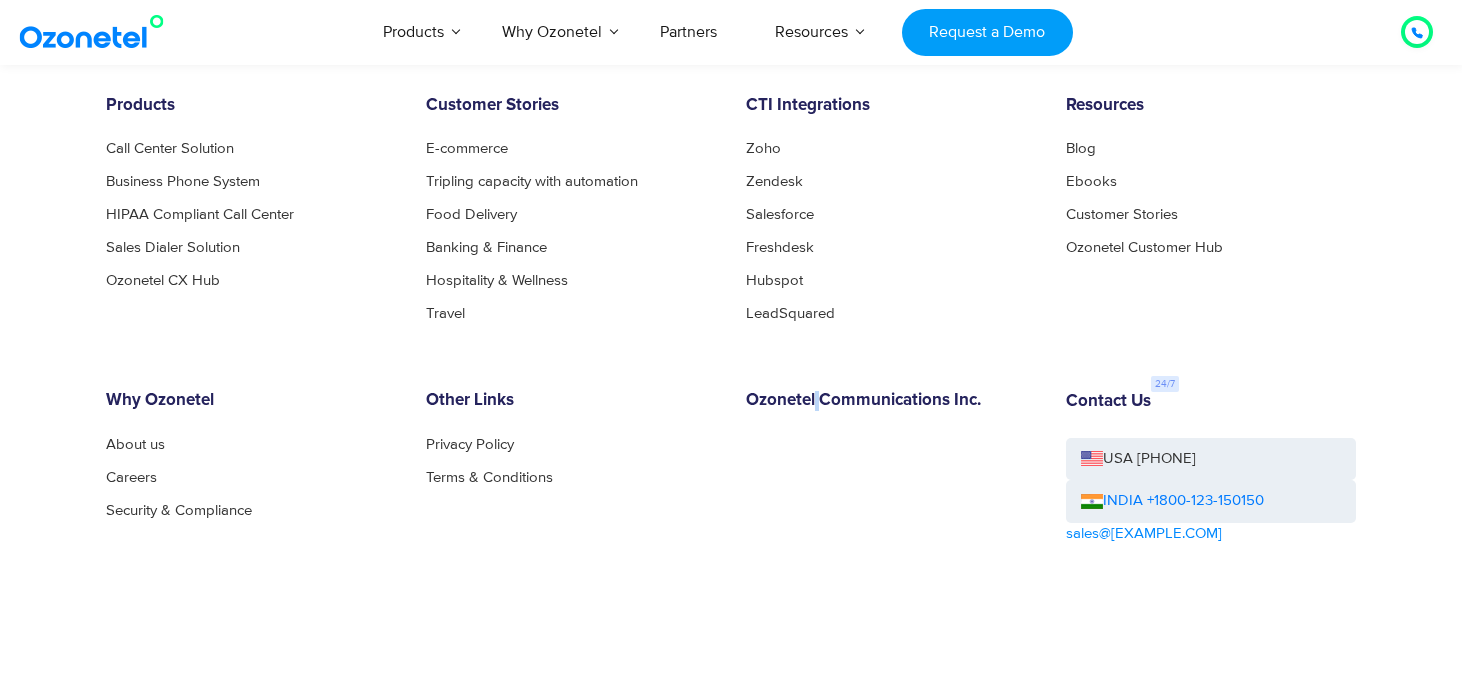 click on "Products
Call Center Solution
Business Phone System
HIPAA Compliant Call Center
Sales Dialer Solution
Ozonetel CX Hub
Customer Stories
E-commerce
Tripling capacity with automation
Food Delivery
Banking & Finance
Hospitality & Wellness
Travel
CTI Integrations
Zoho
Zendesk
Salesforce
Freshdesk
Hubspot
LeadSquared
Resources
Blog
Ebooks
Customer Stories
Ozonetel Customer Hub
Why Ozonetel
About us
Careers
Security & Compliance
Other Links
Privacy Policy
Terms & Conditions
Ozonetel Communications Inc.
Contact Us
USA +1-408-440-5445
INDIA +1800-123-150150
sales@ozonetel.com" at bounding box center [731, 411] 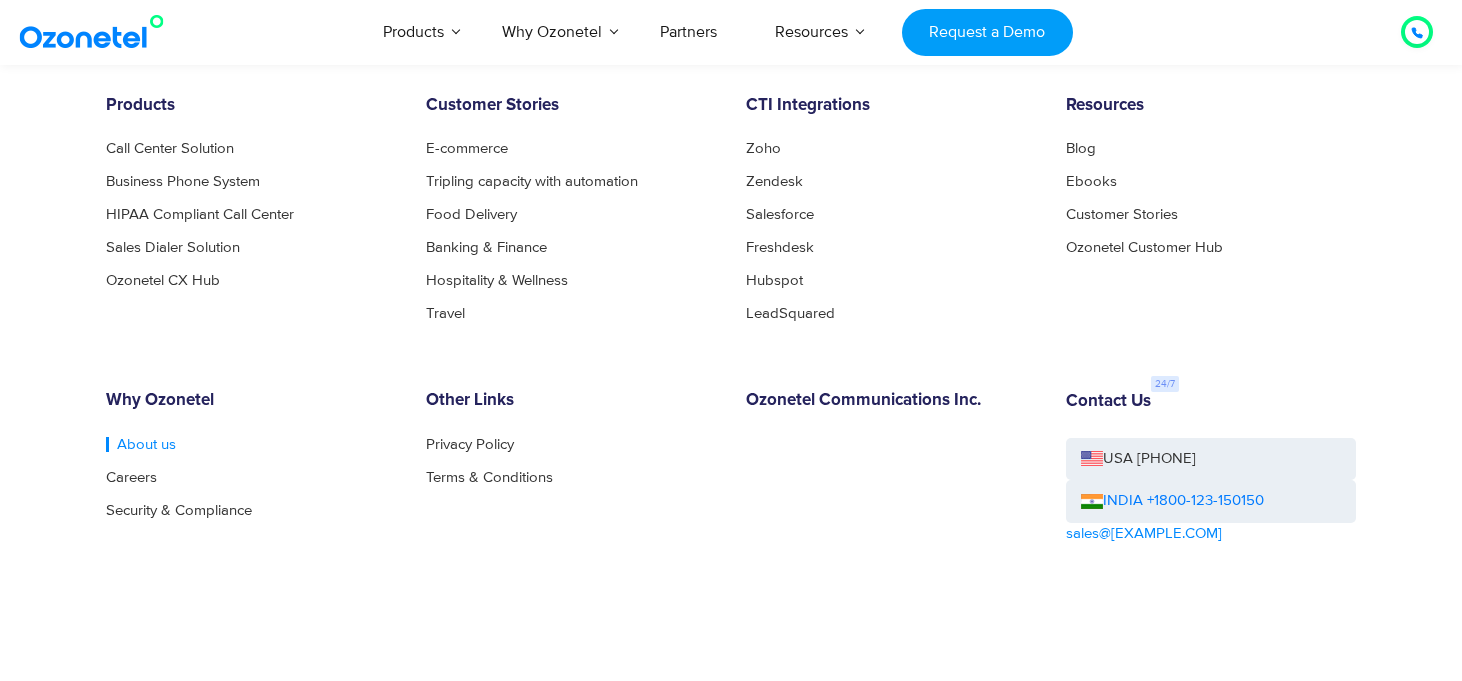 click on "About us" at bounding box center (141, 444) 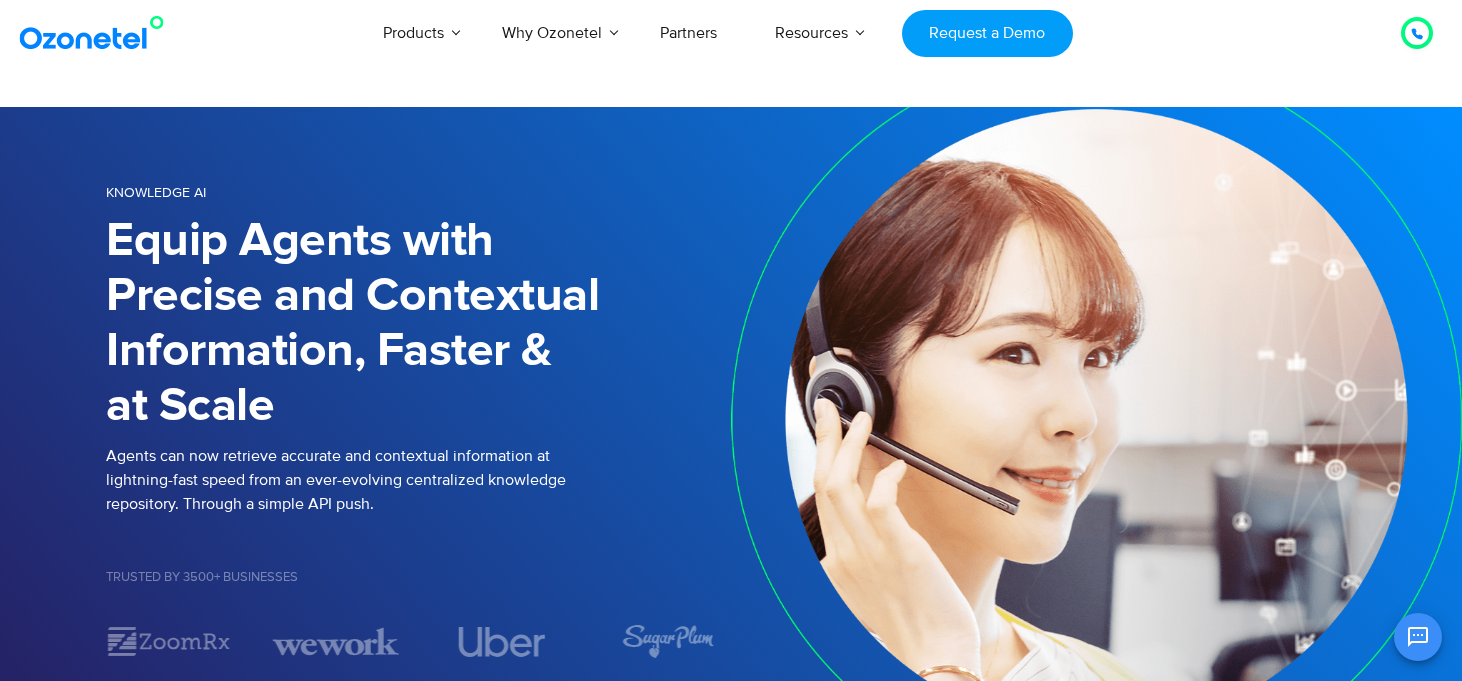 scroll, scrollTop: 0, scrollLeft: 0, axis: both 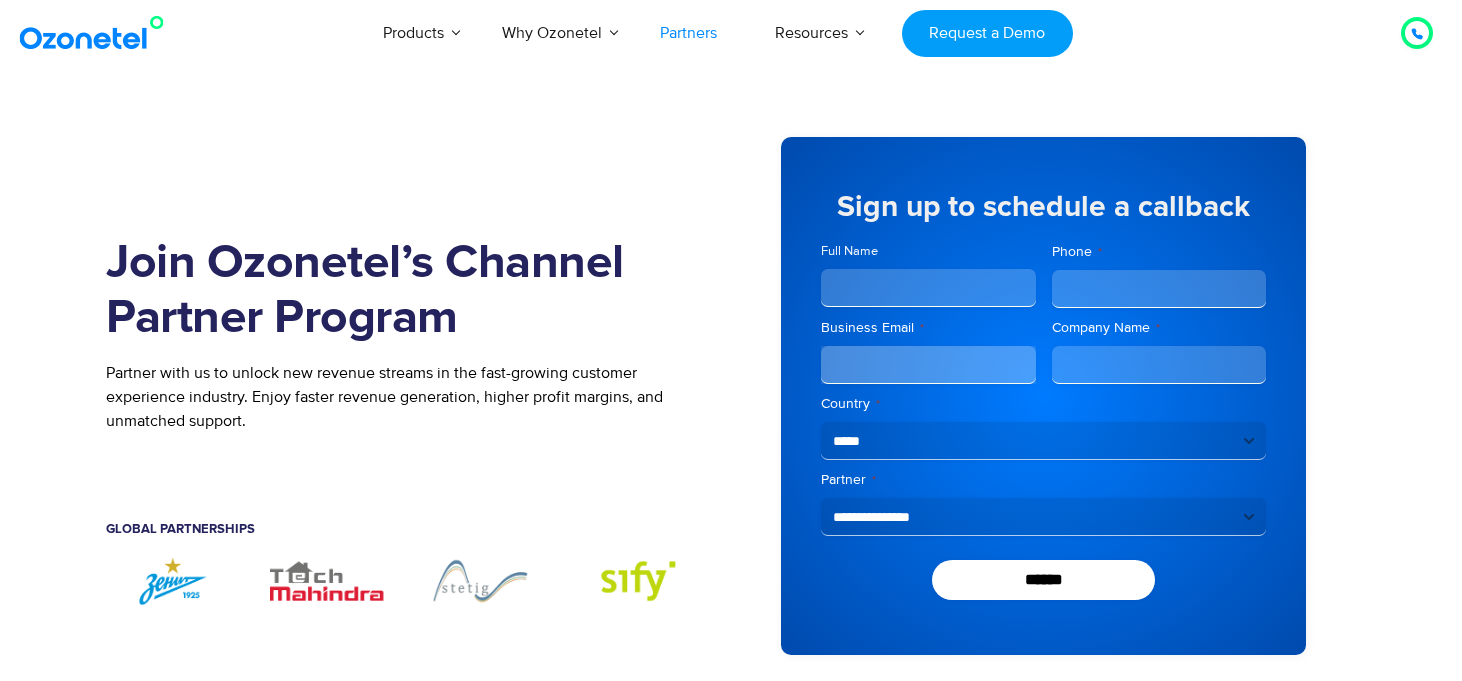 click on "Join Ozonetel’s Channel Partner Program
Partner with us to unlock new revenue streams in the fast-growing customer experience industry. Enjoy faster revenue generation, higher profit margins, and unmatched support.
Partner with us
Register Leads
Global Partnerships" at bounding box center (418, 396) 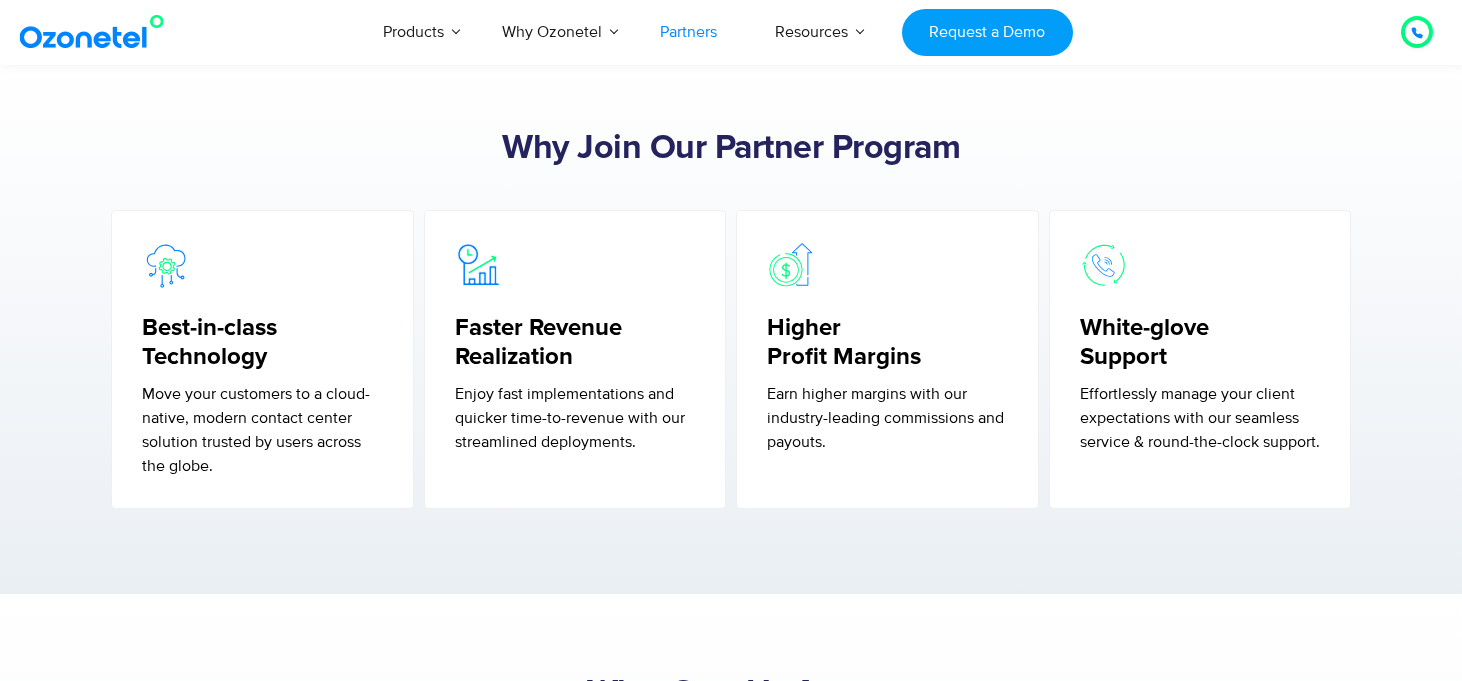 scroll, scrollTop: 617, scrollLeft: 0, axis: vertical 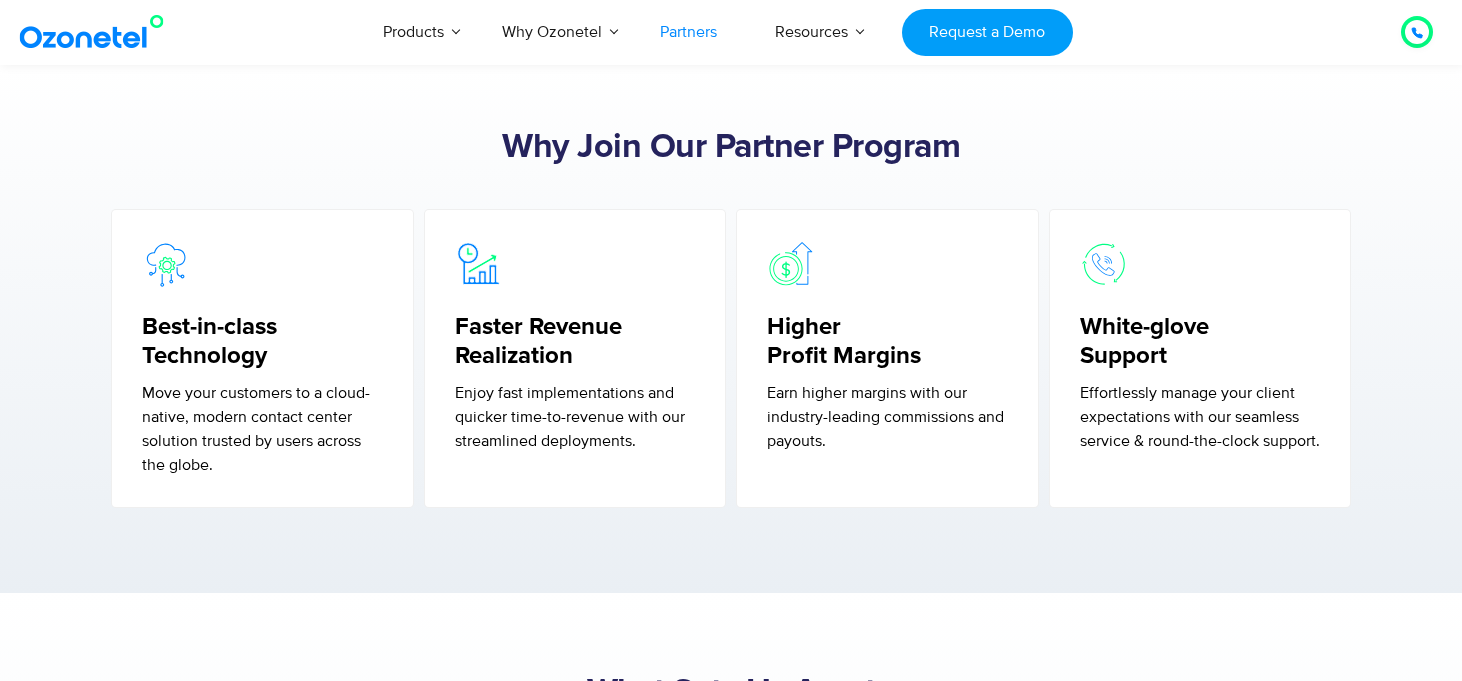 click on "Move your customers to a cloud-native, modern contact center solution trusted by users across the globe." at bounding box center [262, 429] 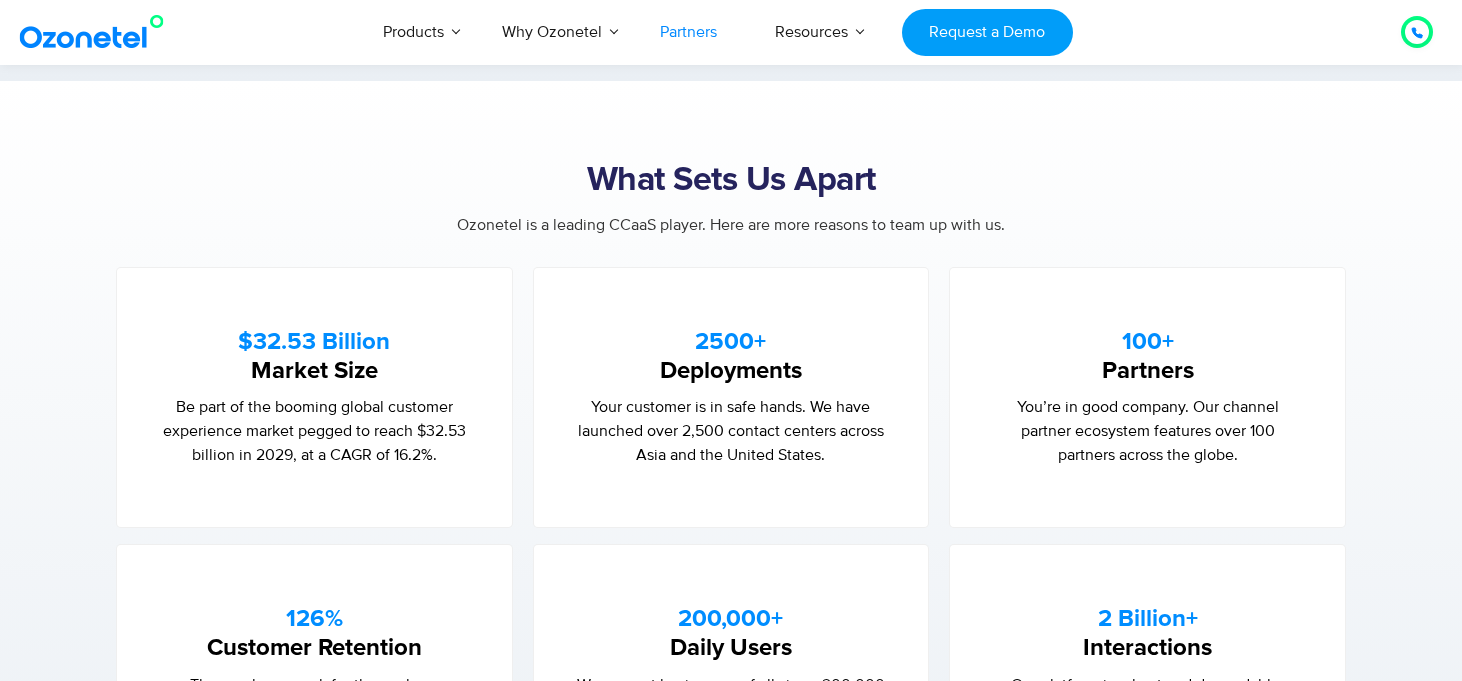 scroll, scrollTop: 1121, scrollLeft: 0, axis: vertical 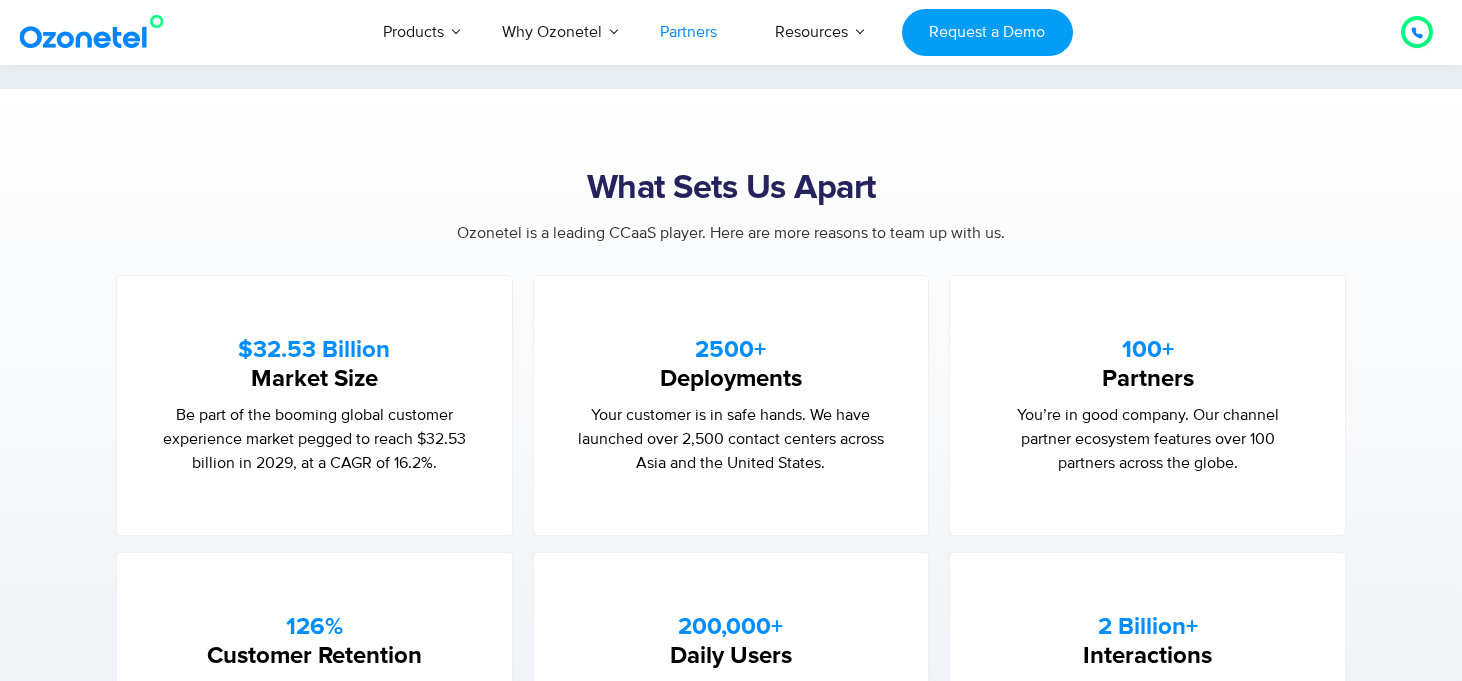 click on "$32.53 Billion   Market Size Be part of the booming global customer experience market pegged to reach $32.53 billion in 2029, at a CAGR of 16.2%.
2500+    Deployments Your customer is in safe hands. We have launched over 2,500 contact centers across Asia and the United States.
100+    Partners You’re in good company. Our channel partner ecosystem features over 100 partners across the globe." at bounding box center (731, 391) 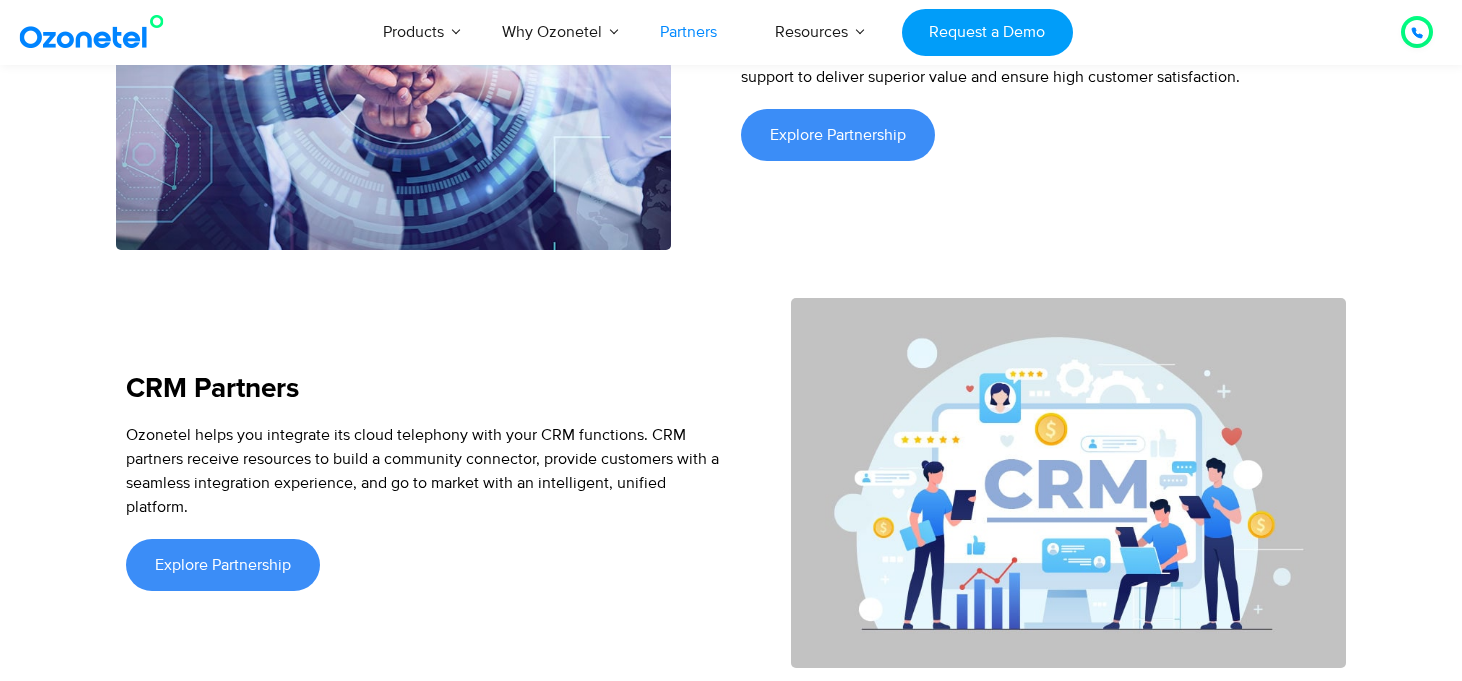 scroll, scrollTop: 3520, scrollLeft: 0, axis: vertical 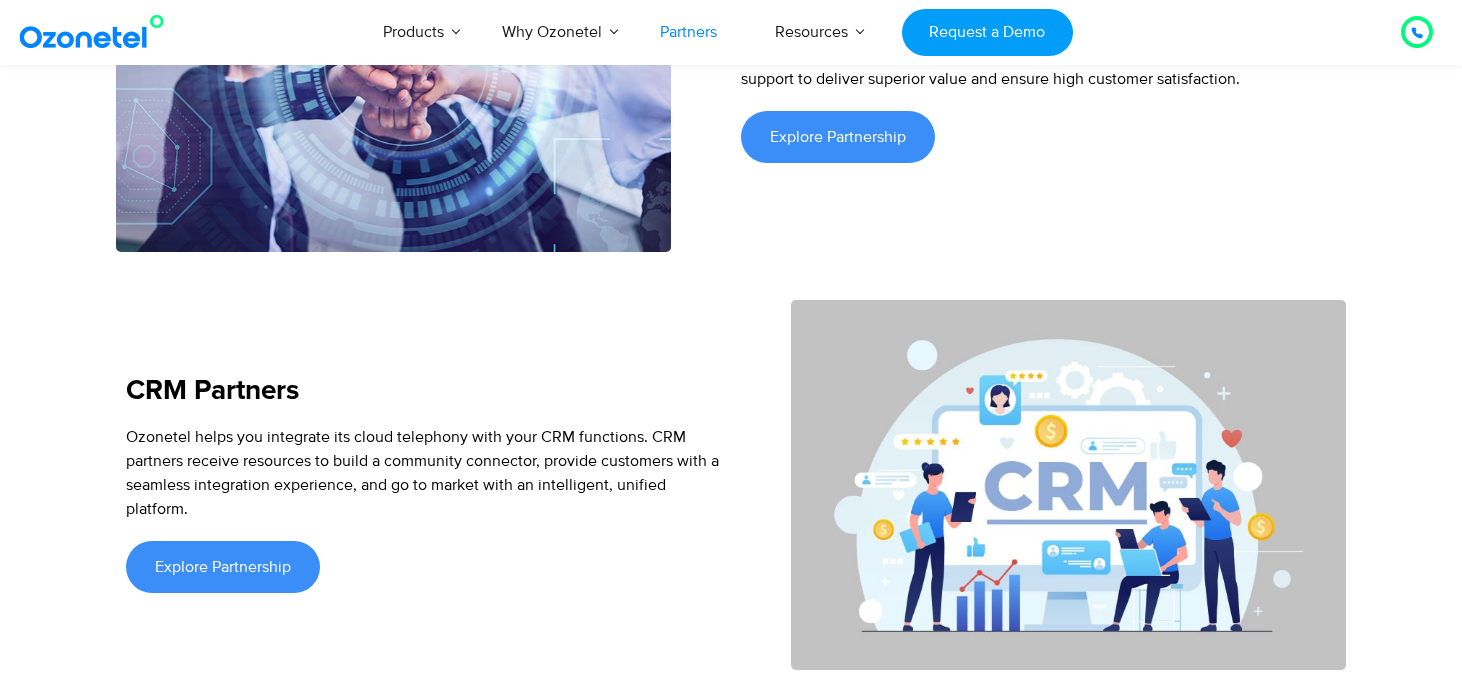 click on "Ozonetel helps you integrate its cloud telephony with your CRM functions. CRM partners receive resources to build a community connector, provide customers with a seamless integration experience, and go to market with an intelligent, unified platform." at bounding box center (423, 473) 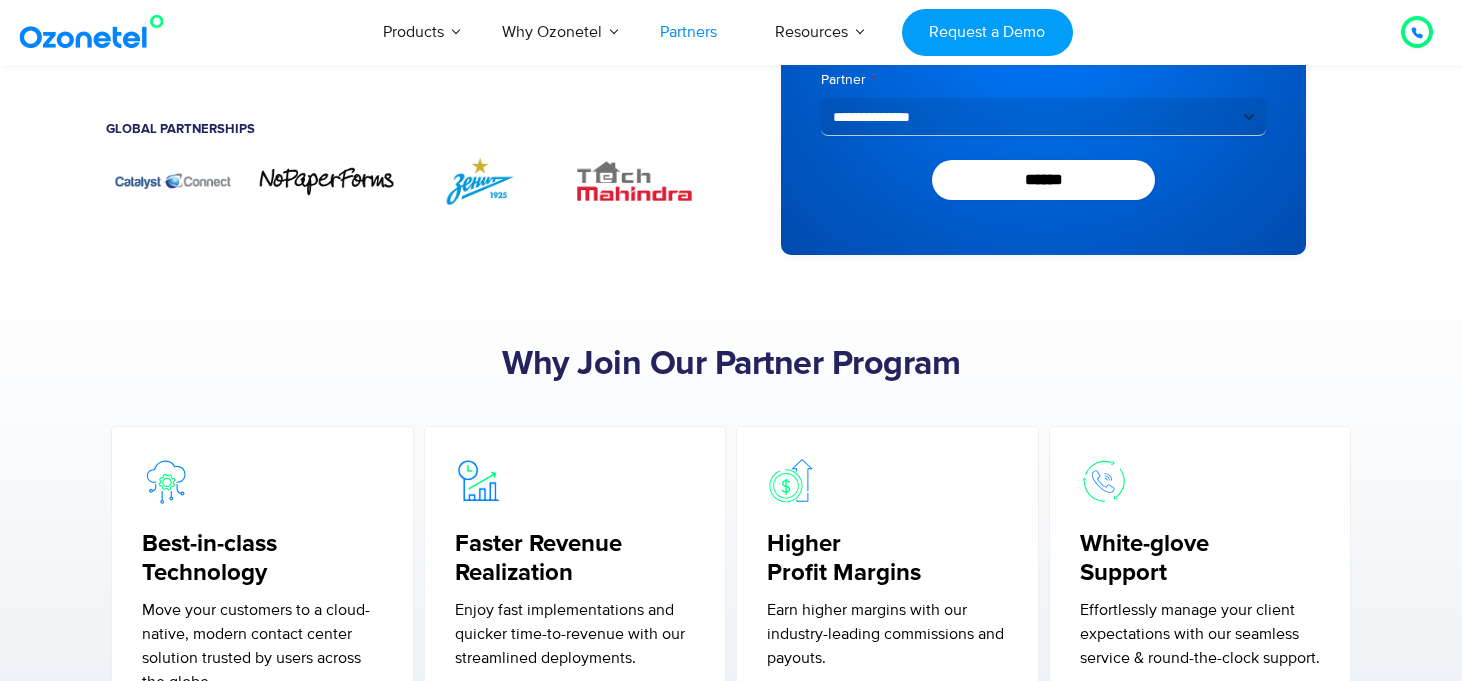scroll, scrollTop: 0, scrollLeft: 0, axis: both 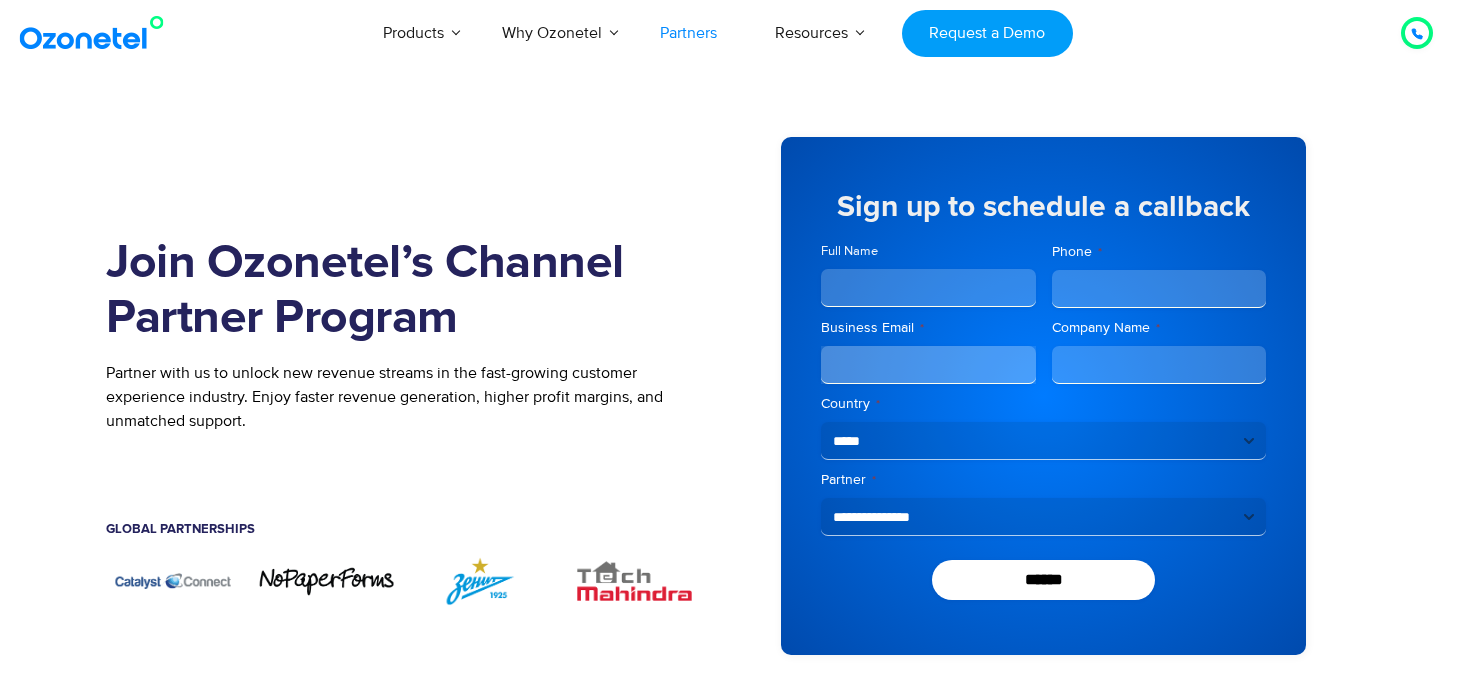 click on "Join Ozonetel’s Channel Partner Program
Partner with us to unlock new revenue streams in the fast-growing customer experience industry. Enjoy faster revenue generation, higher profit margins, and unmatched support.
Partner with us
Register Leads
Global Partnerships" at bounding box center (418, 396) 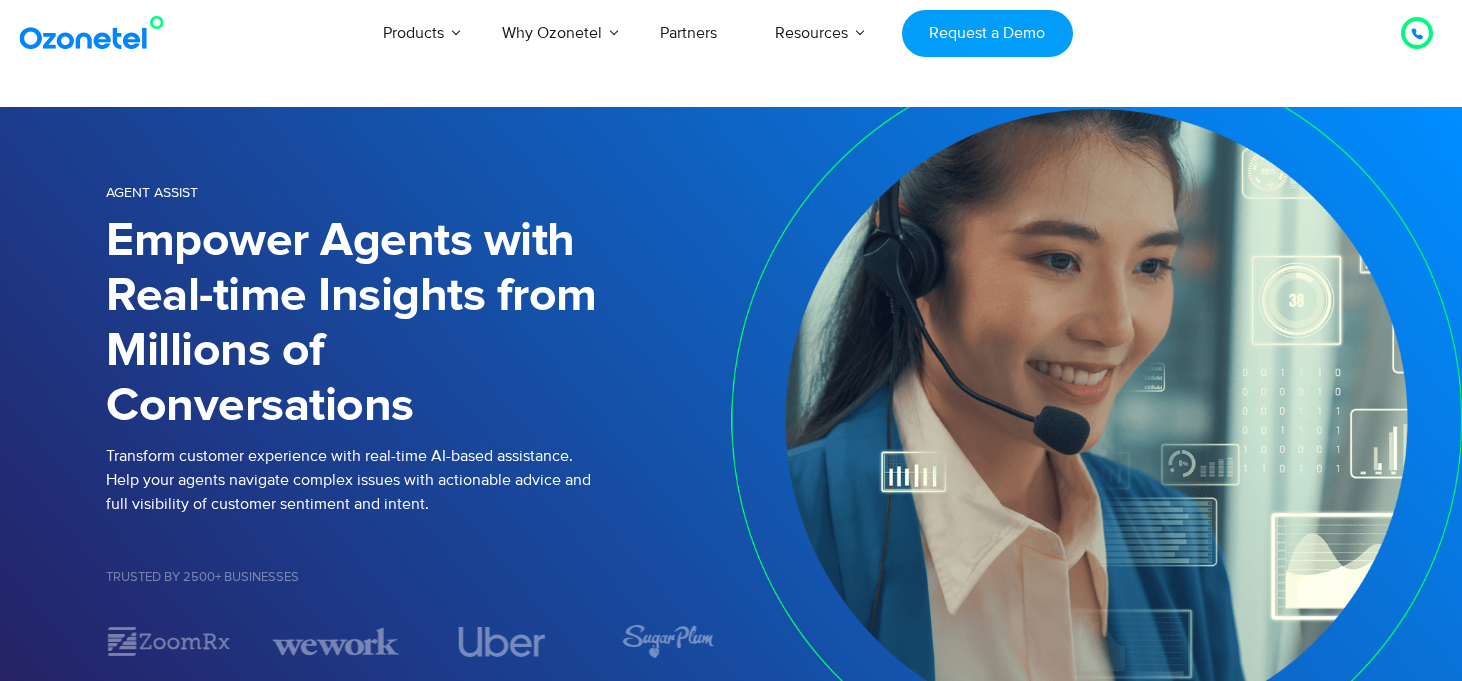 scroll, scrollTop: 0, scrollLeft: 0, axis: both 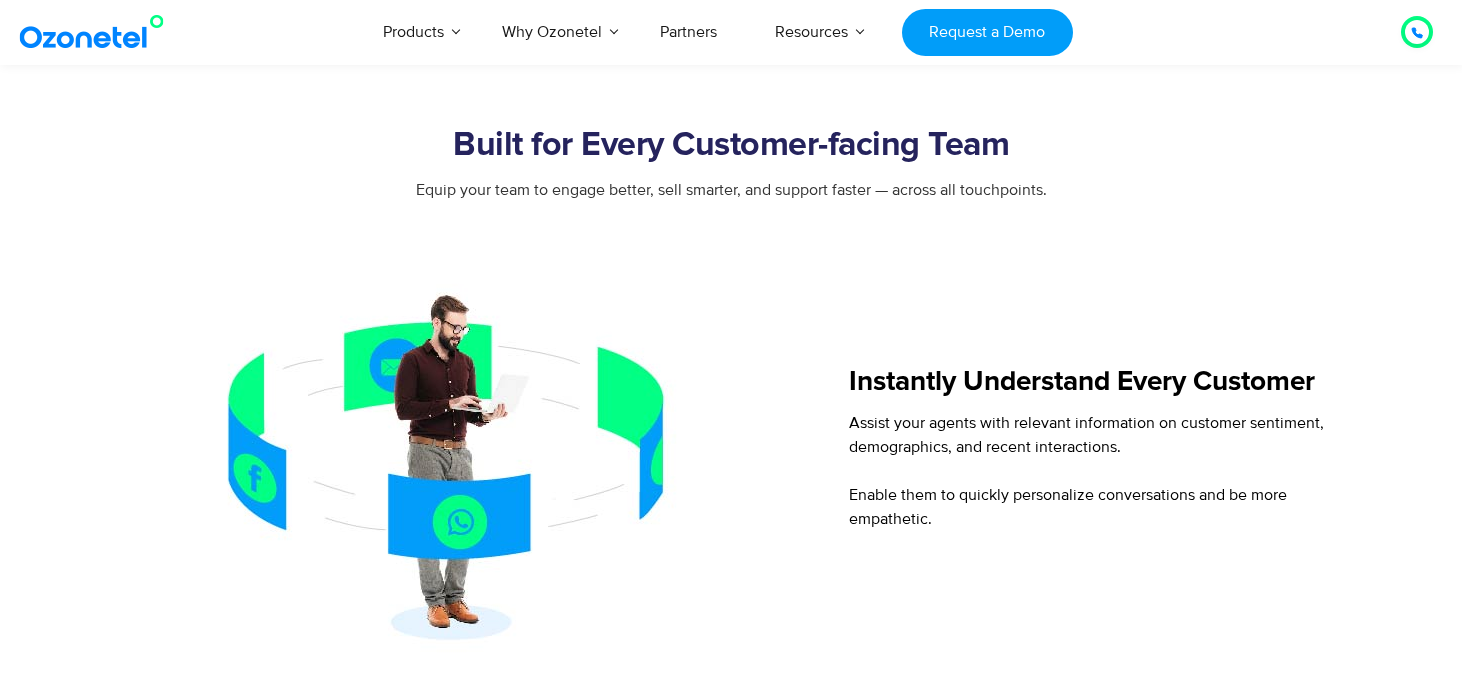 click on "Built for Every Customer-facing Team" at bounding box center (731, 146) 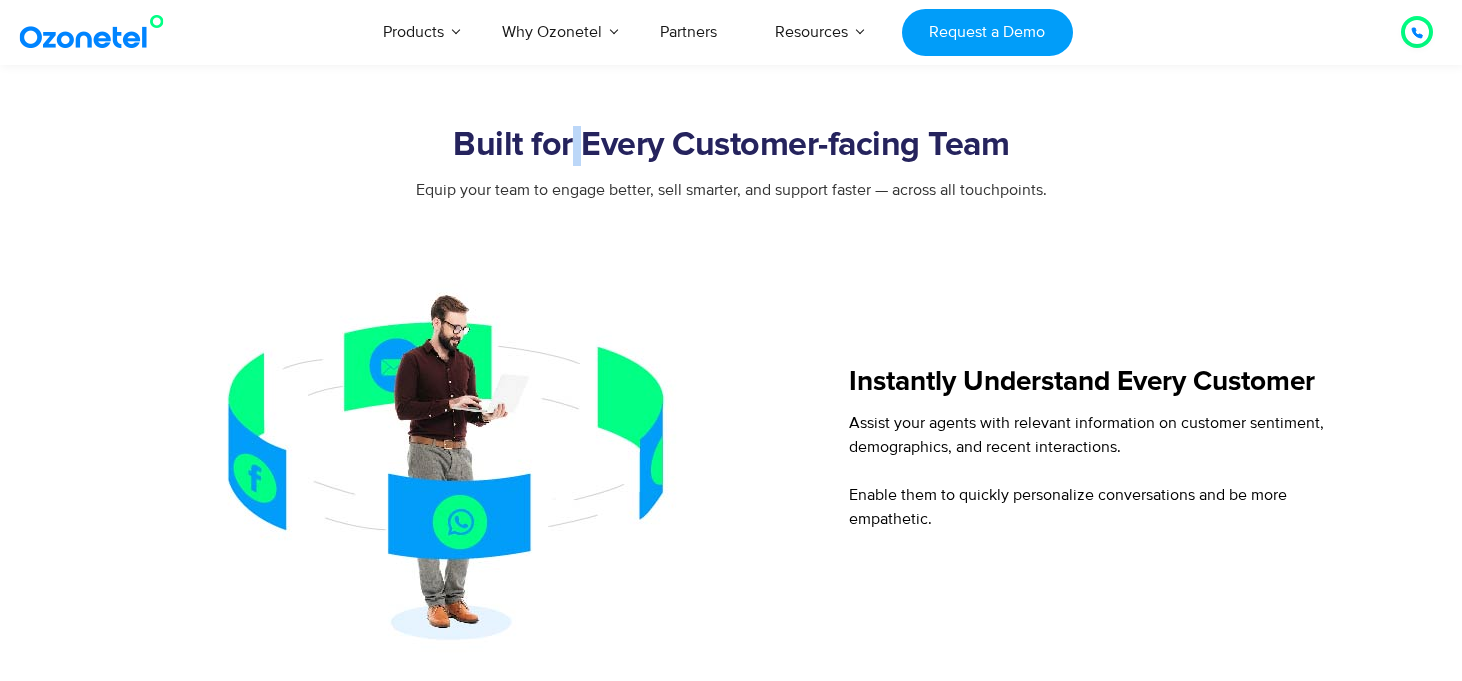 click on "Equip your team to engage better, sell smarter, and support faster — across all touchpoints." at bounding box center (731, 215) 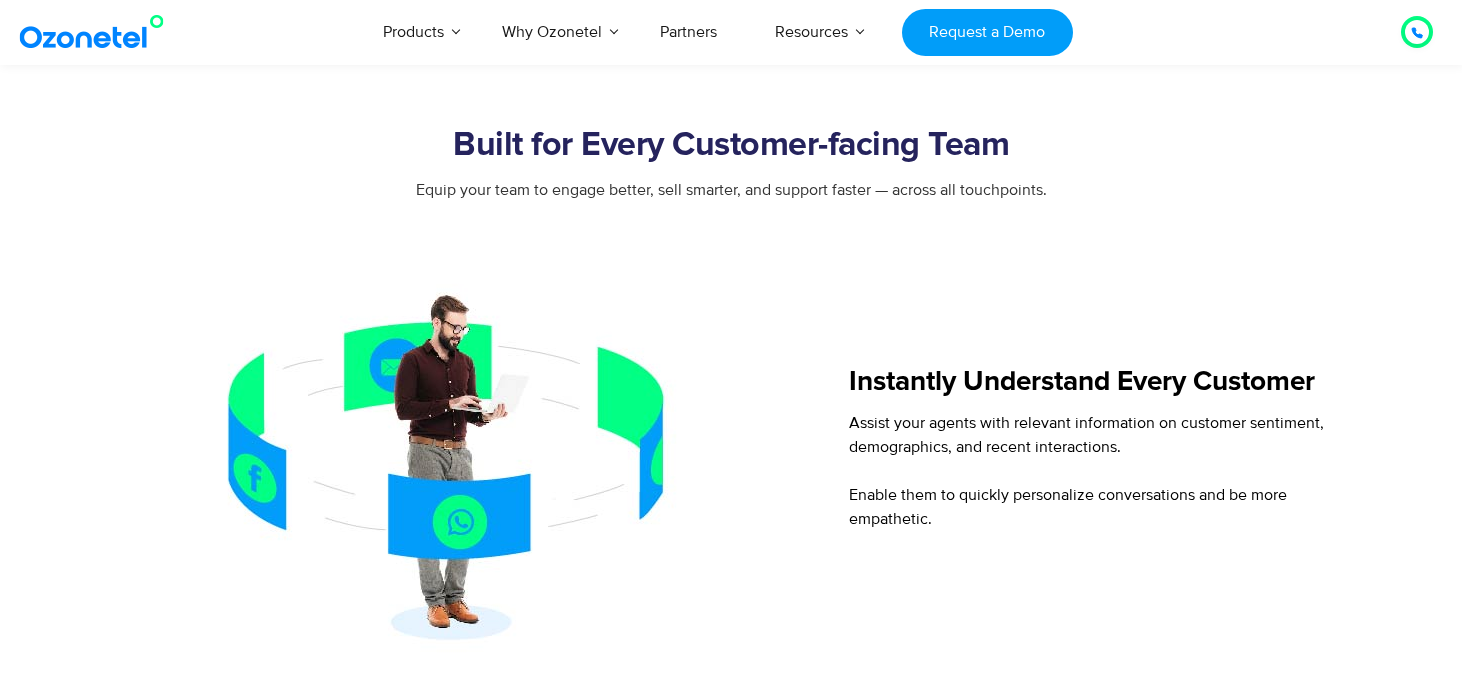 click on "Built for Every Customer-facing Team" at bounding box center [731, 146] 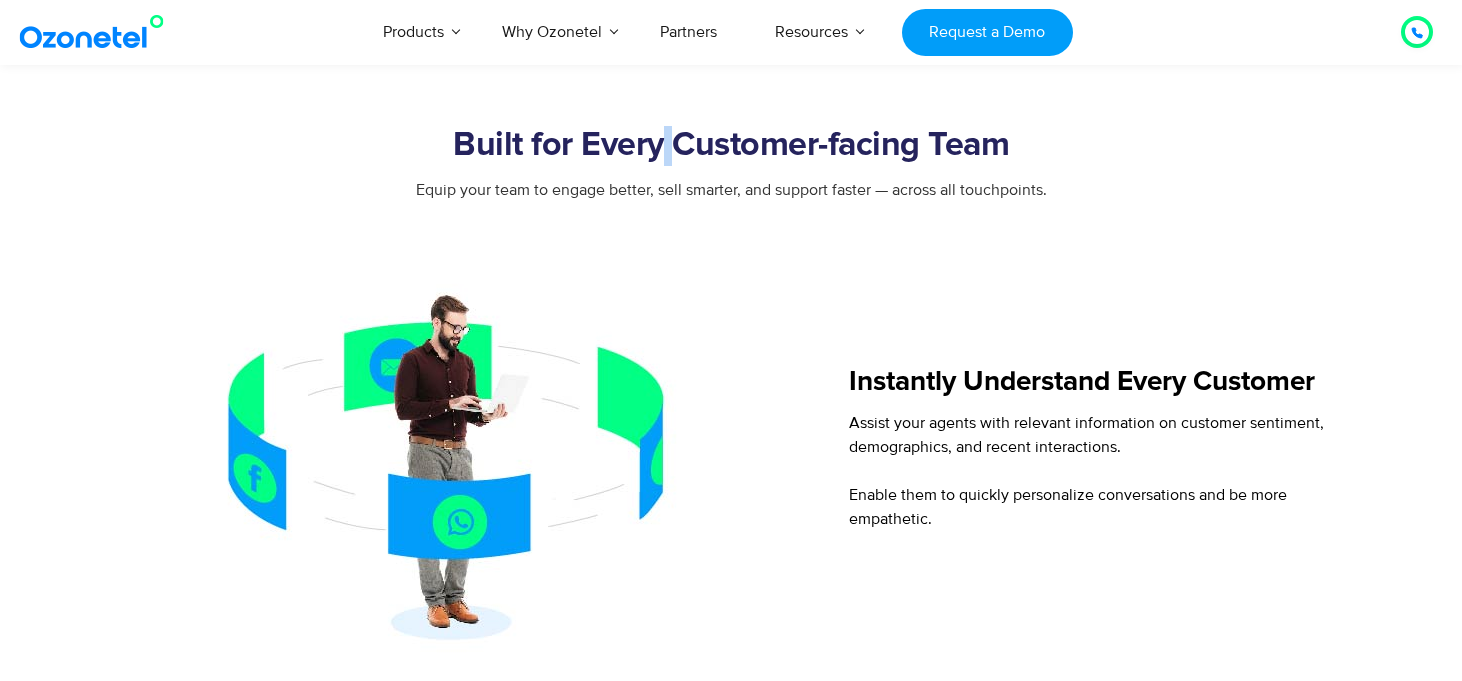 click on "Equip your team to engage better, sell smarter, and support faster — across all touchpoints." at bounding box center [731, 190] 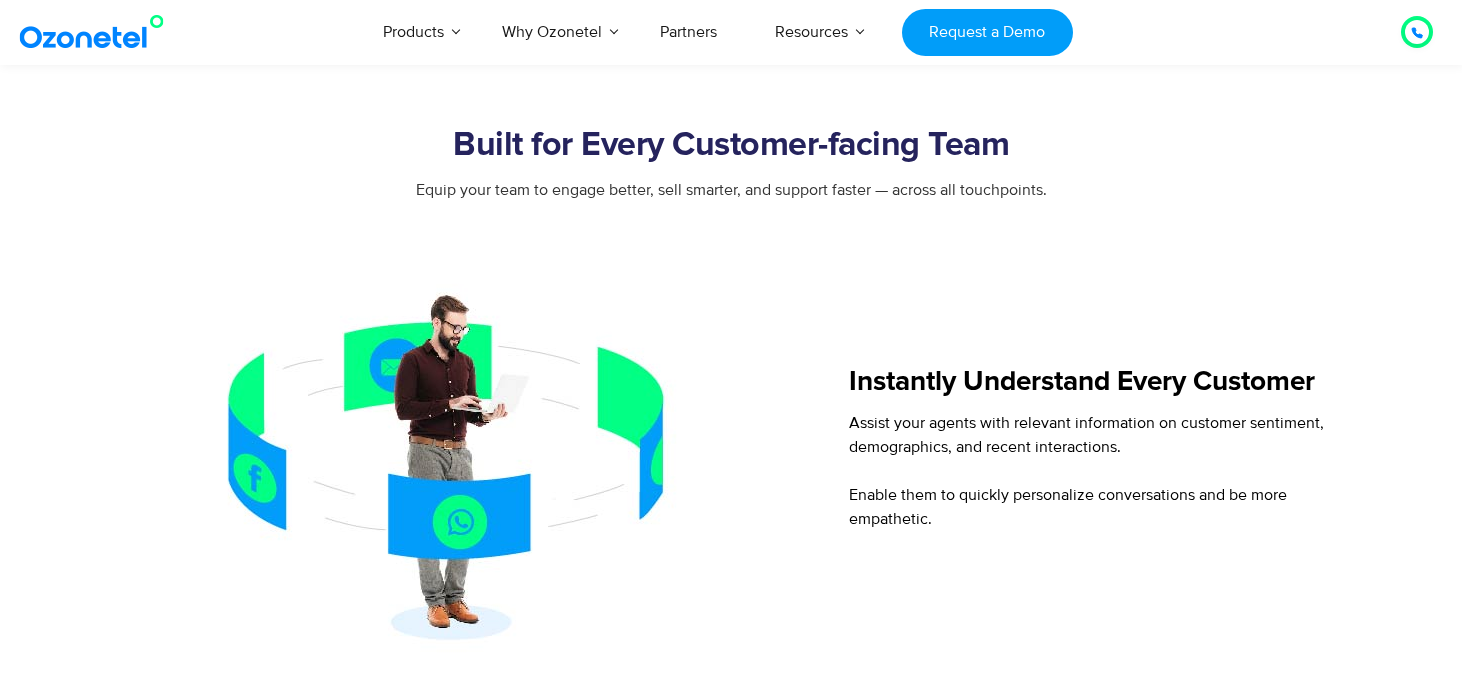 click on "Built for Every Customer-facing Team" at bounding box center (731, 146) 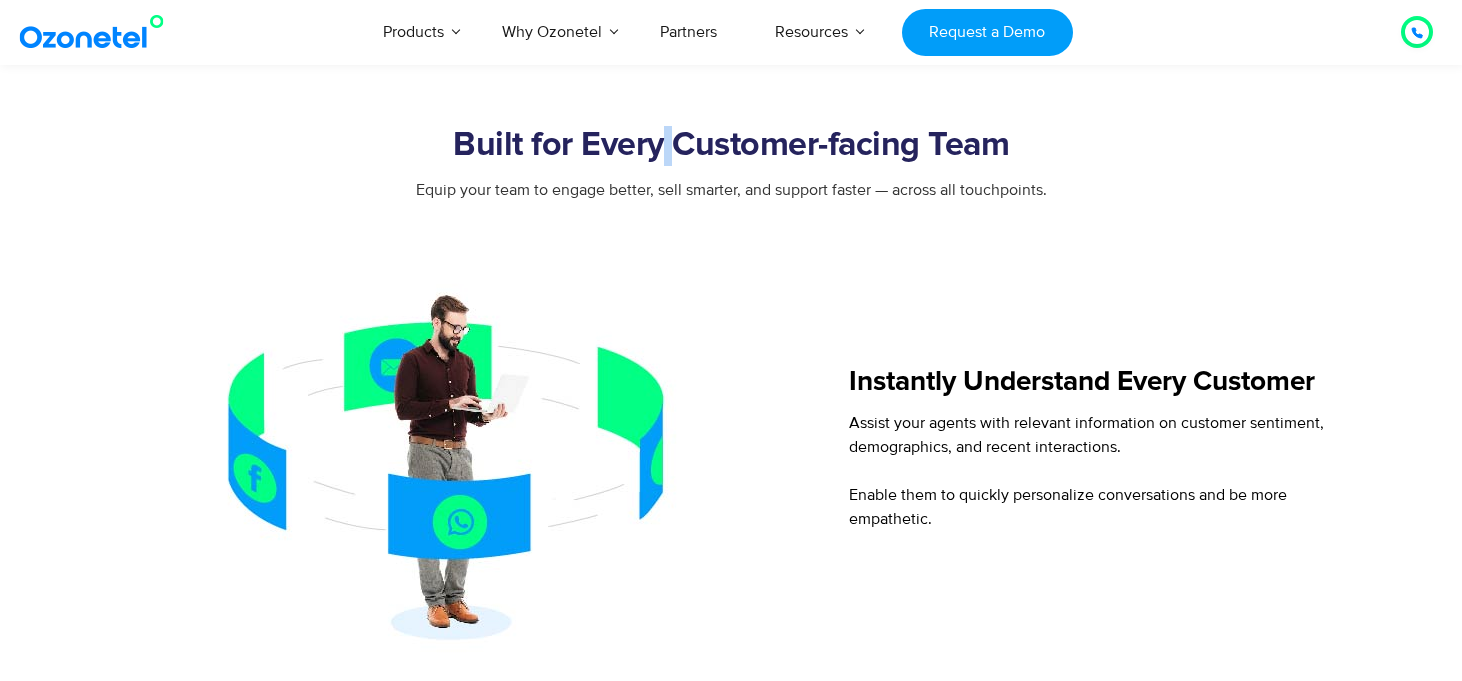 click on "Built for Every Customer-facing Team" at bounding box center (731, 152) 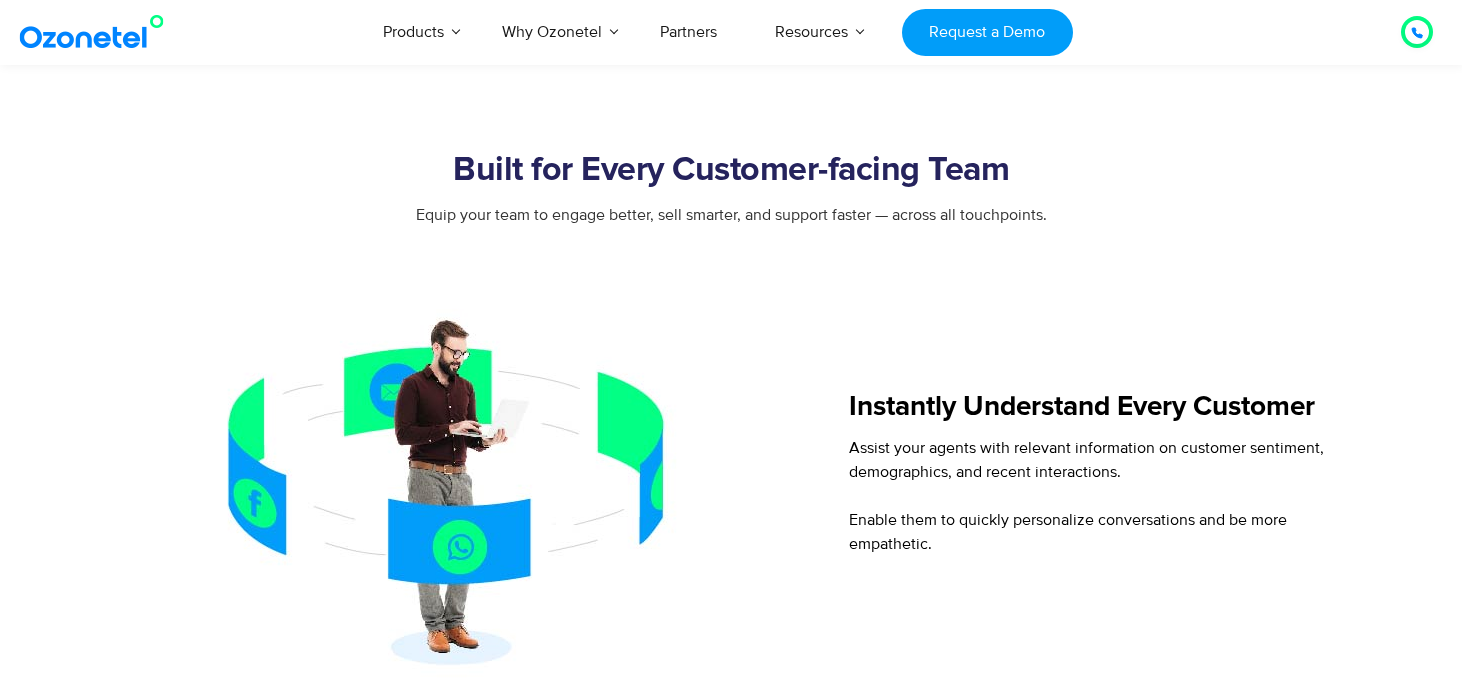 scroll, scrollTop: 687, scrollLeft: 0, axis: vertical 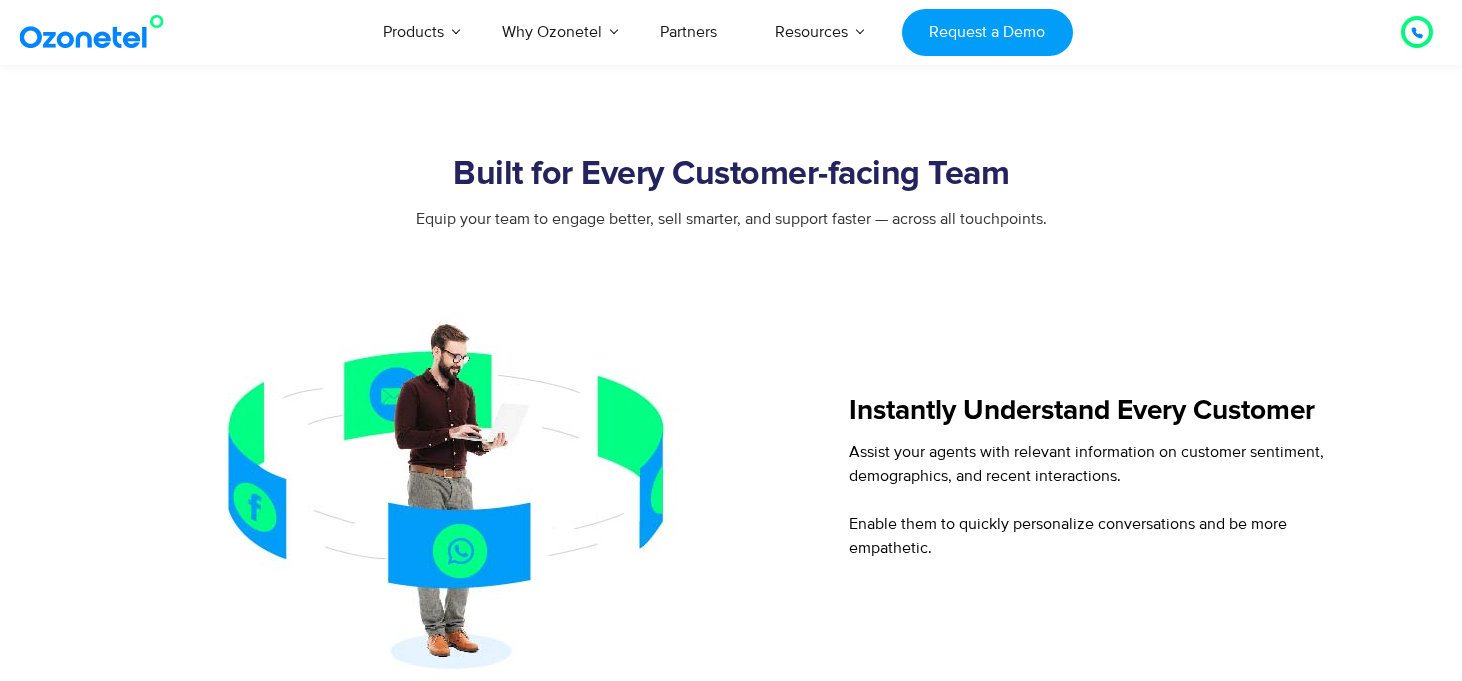click on "Built for Every Customer-facing Team" at bounding box center [731, 175] 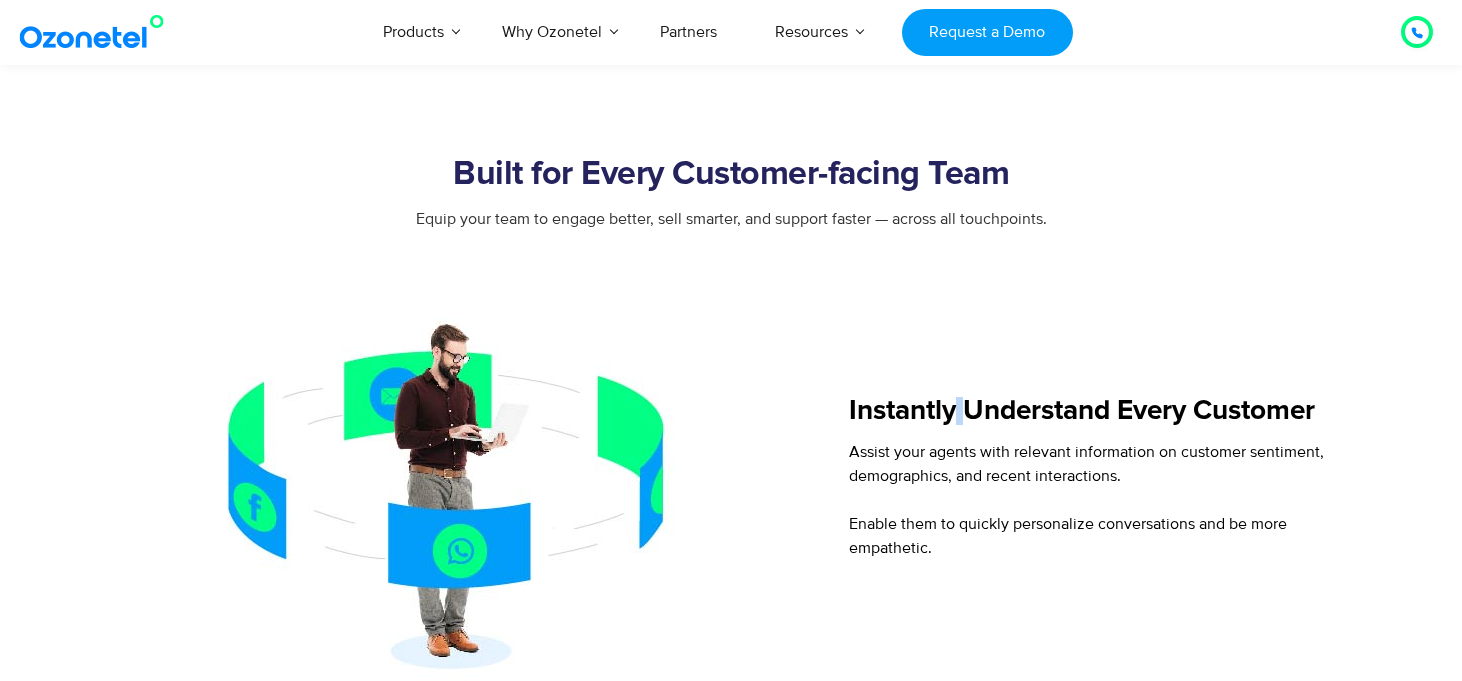 click on "Built for Every Customer-facing Team
Equip your team to engage better, sell smarter, and support faster — across all touchpoints.
Instantly Understand Every Customer
Assist your agents with relevant information on customer sentiment, demographics, and recent interactions.   Enable them to quickly personalize conversations and be more empathetic.
Empower Agents to Reply Faster,  Serve Better
Guide your agents with the right words at the right moment both on calls and chat. Resolve queries faster and improve customer satisfaction with every conversation." at bounding box center (731, 1088) 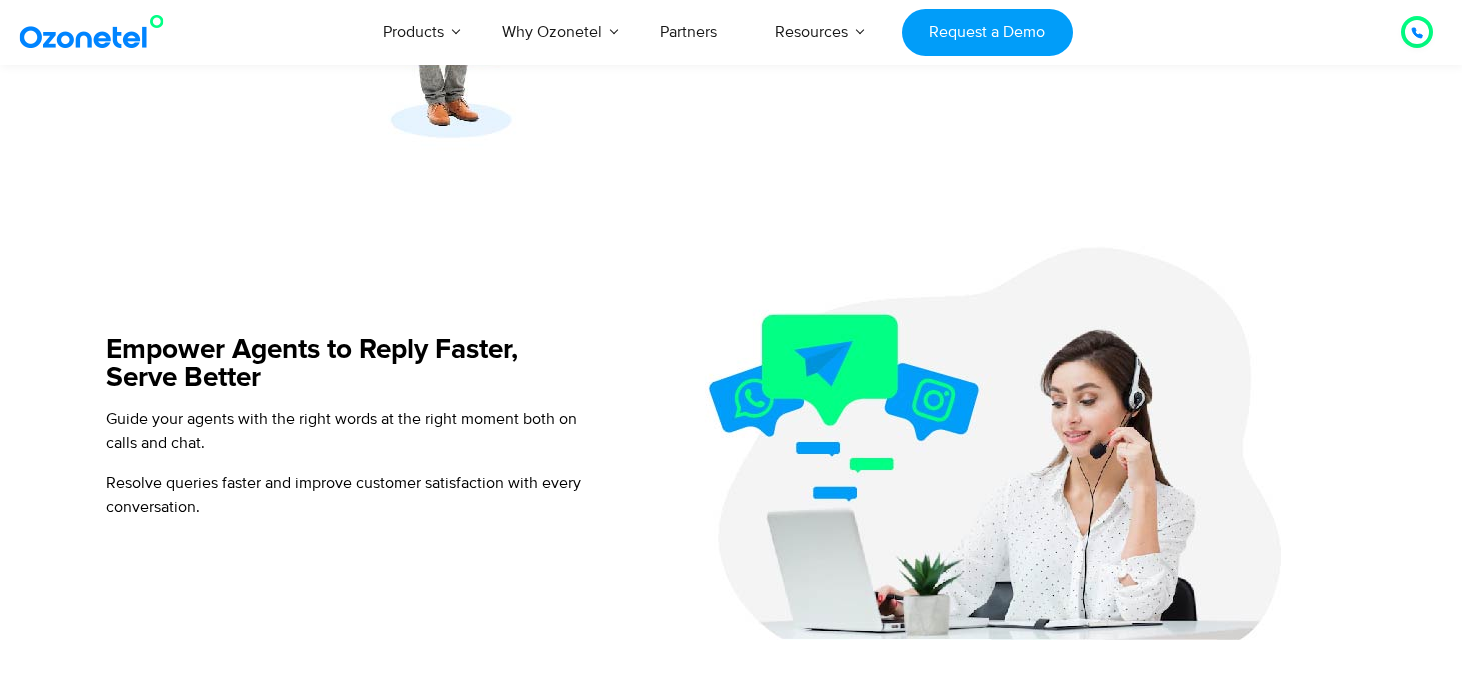 scroll, scrollTop: 0, scrollLeft: 0, axis: both 